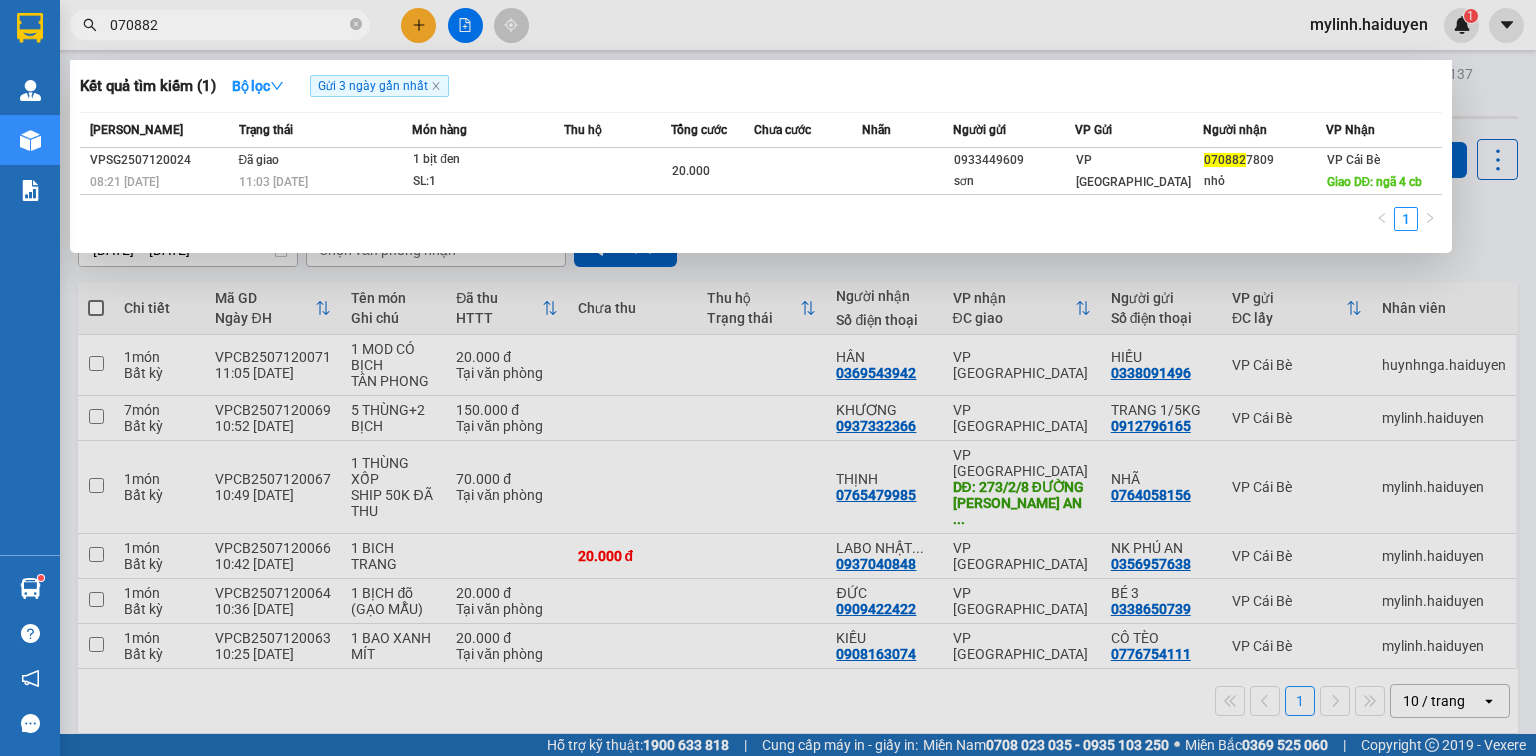 scroll, scrollTop: 0, scrollLeft: 0, axis: both 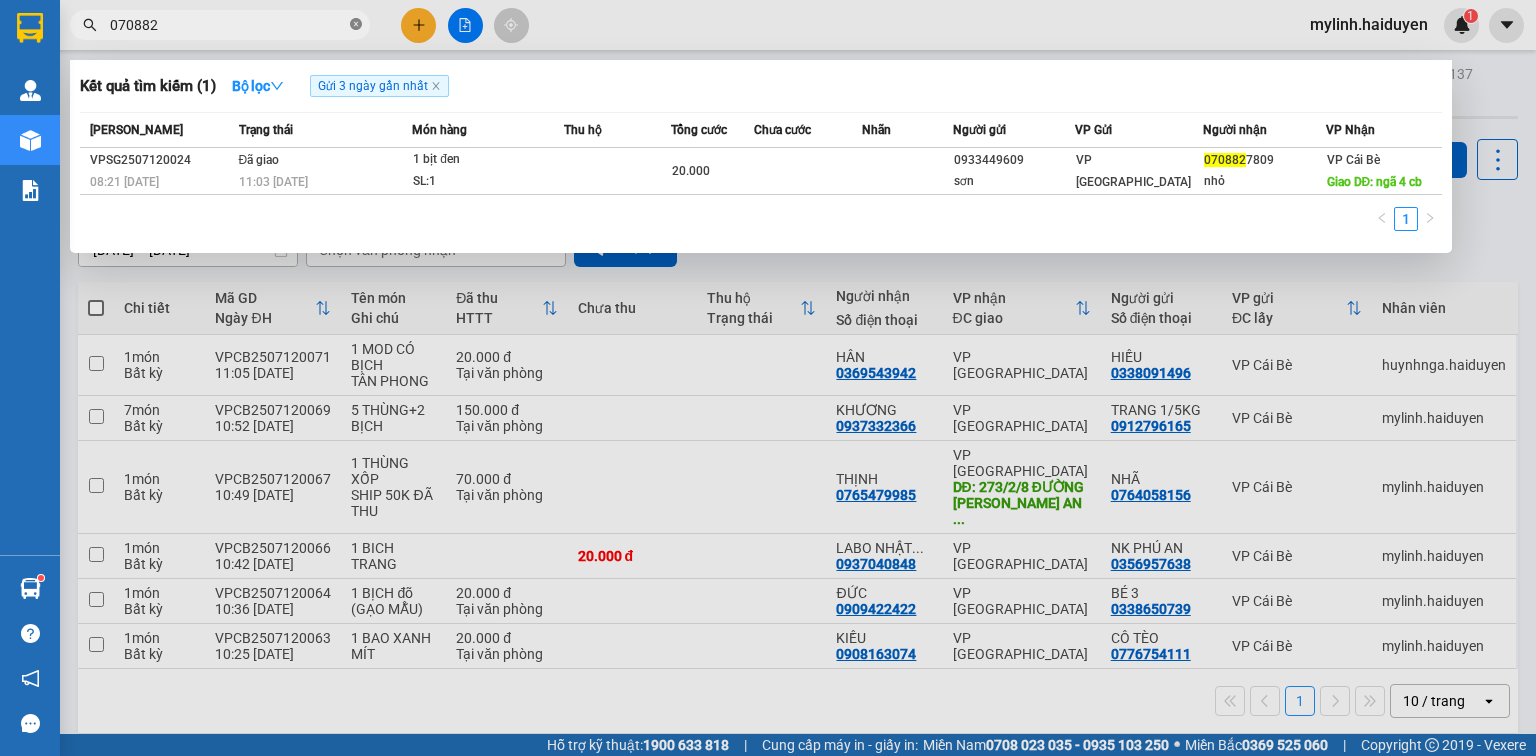 click 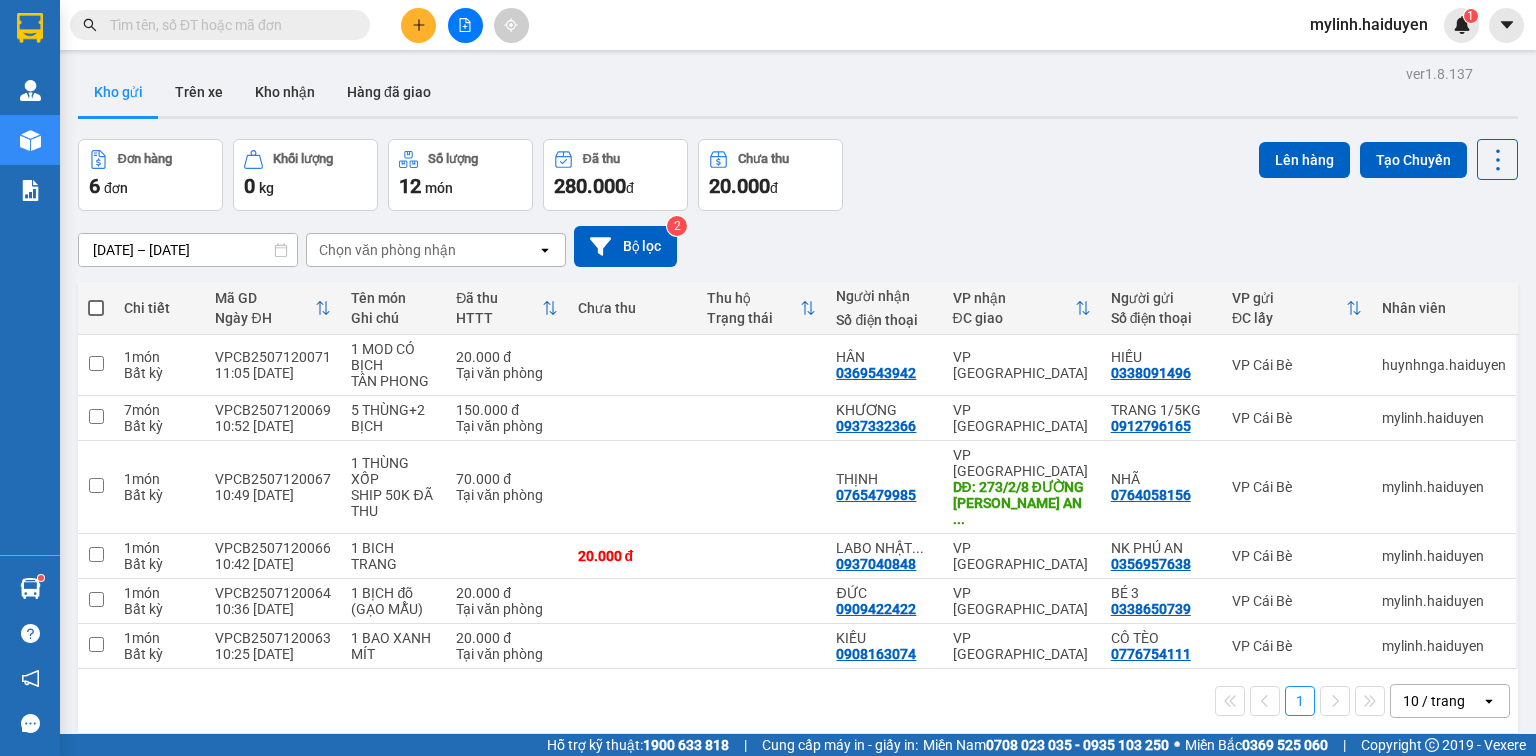 click on "mylinh.haiduyen" at bounding box center (1369, 24) 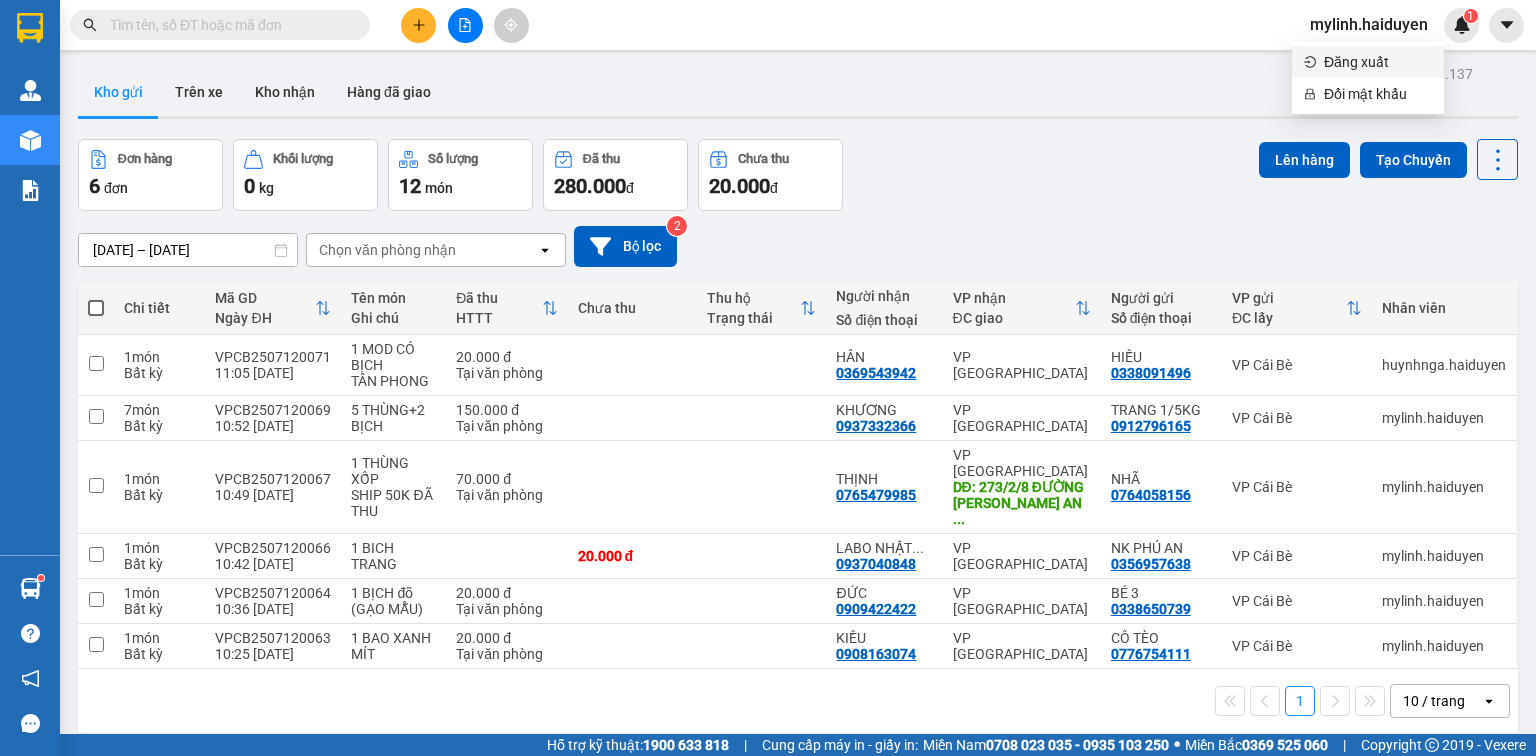 click on "Đăng xuất" at bounding box center [1378, 62] 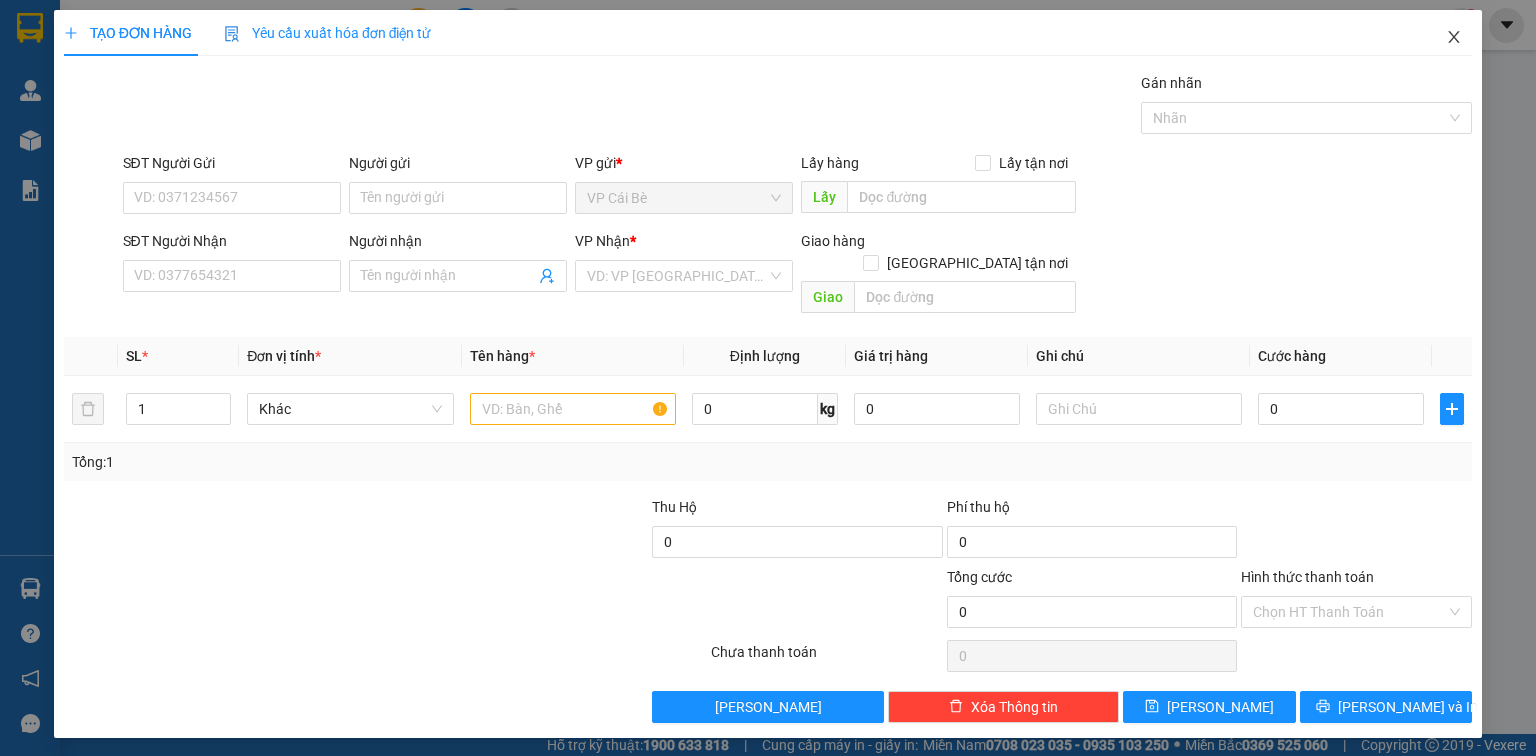 scroll, scrollTop: 0, scrollLeft: 0, axis: both 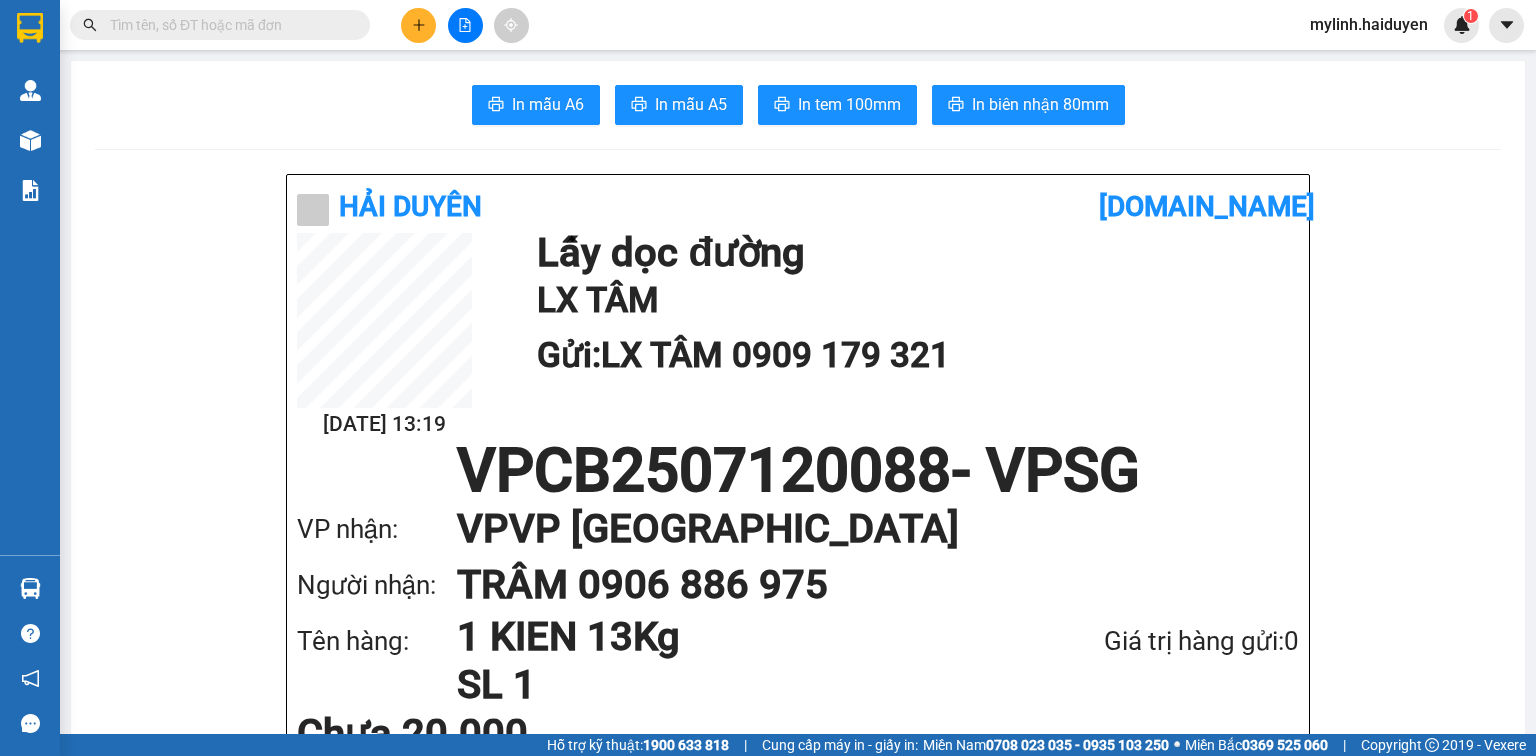 click at bounding box center (418, 25) 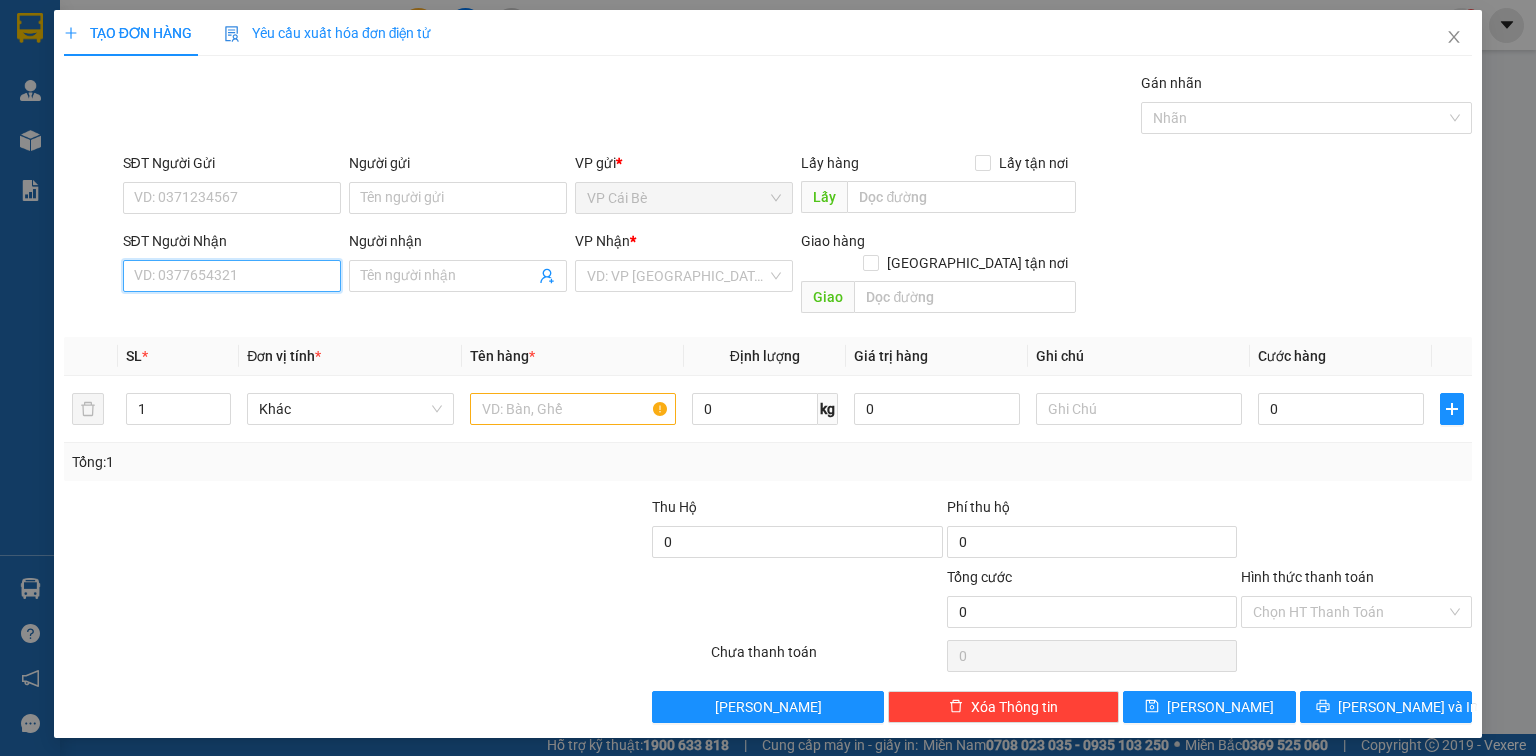 click on "SĐT Người Nhận" at bounding box center (232, 276) 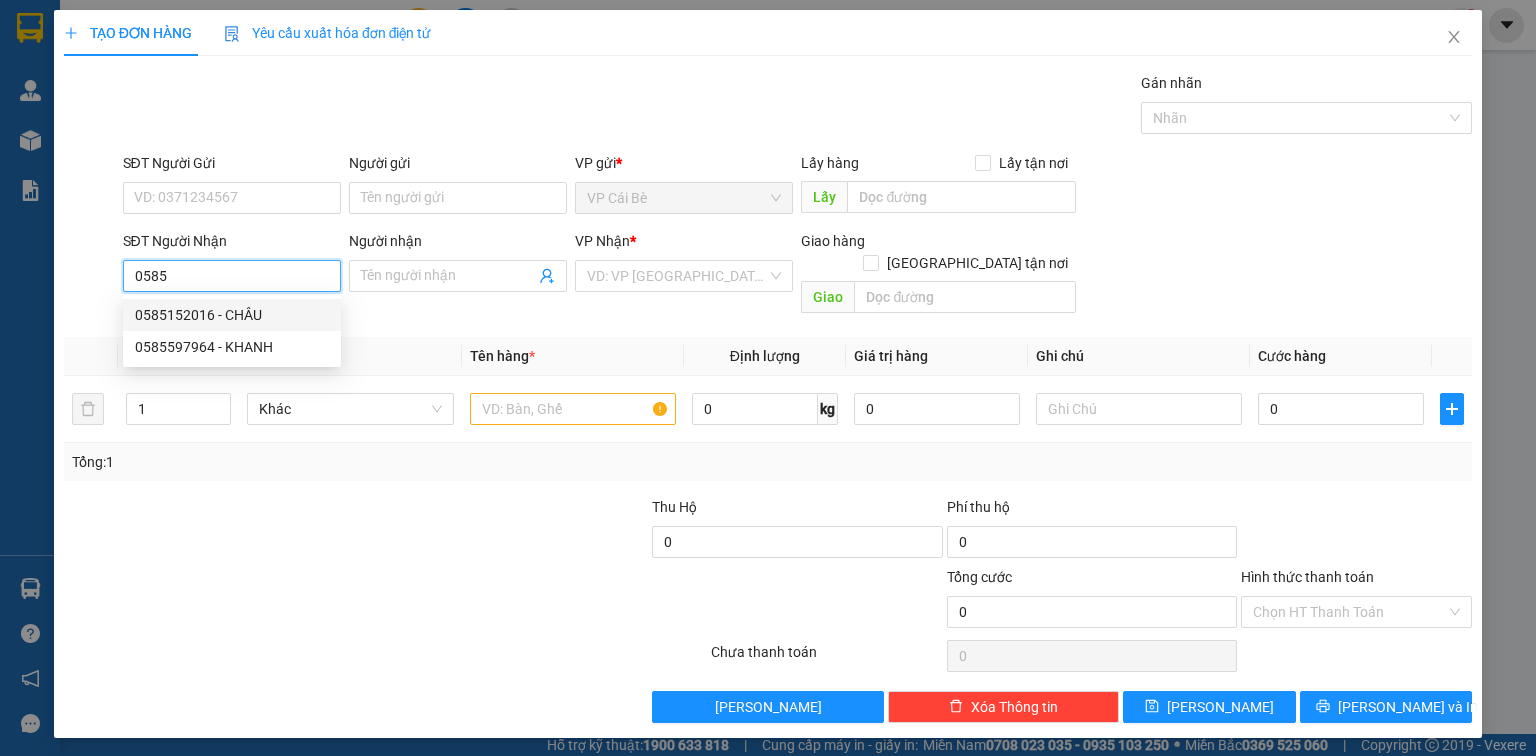 click on "0585152016 - CHÂU" at bounding box center [232, 315] 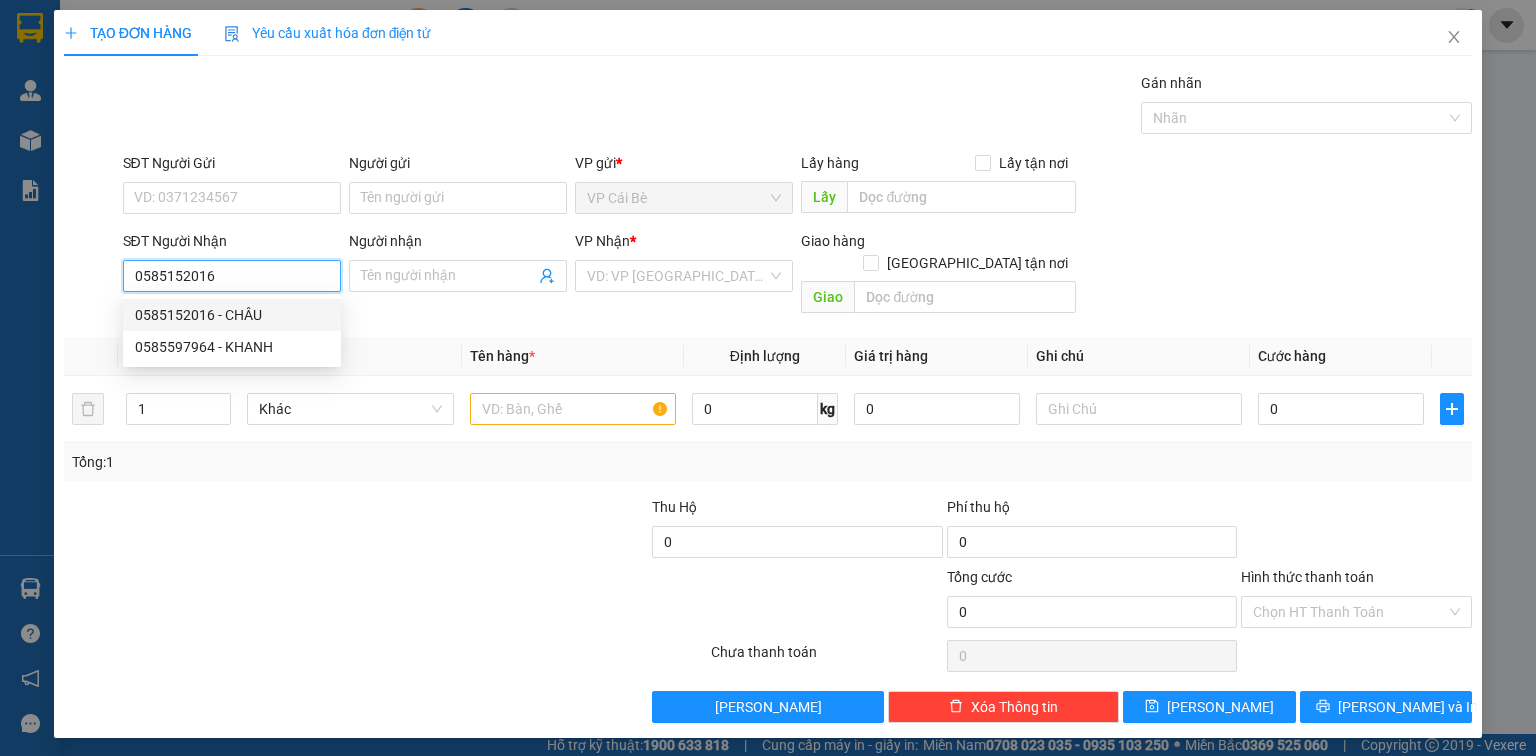type on "CHÂU" 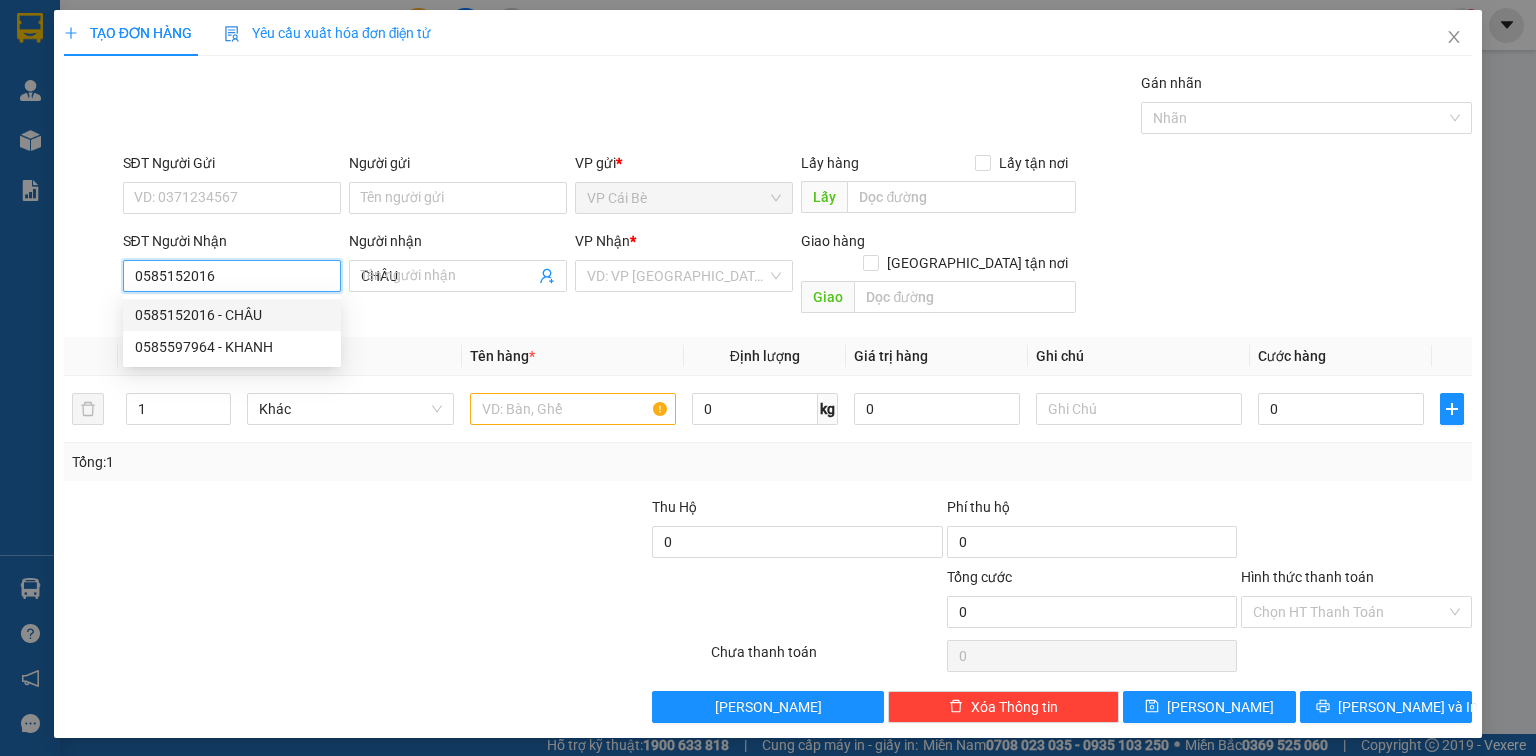 type on "100.000" 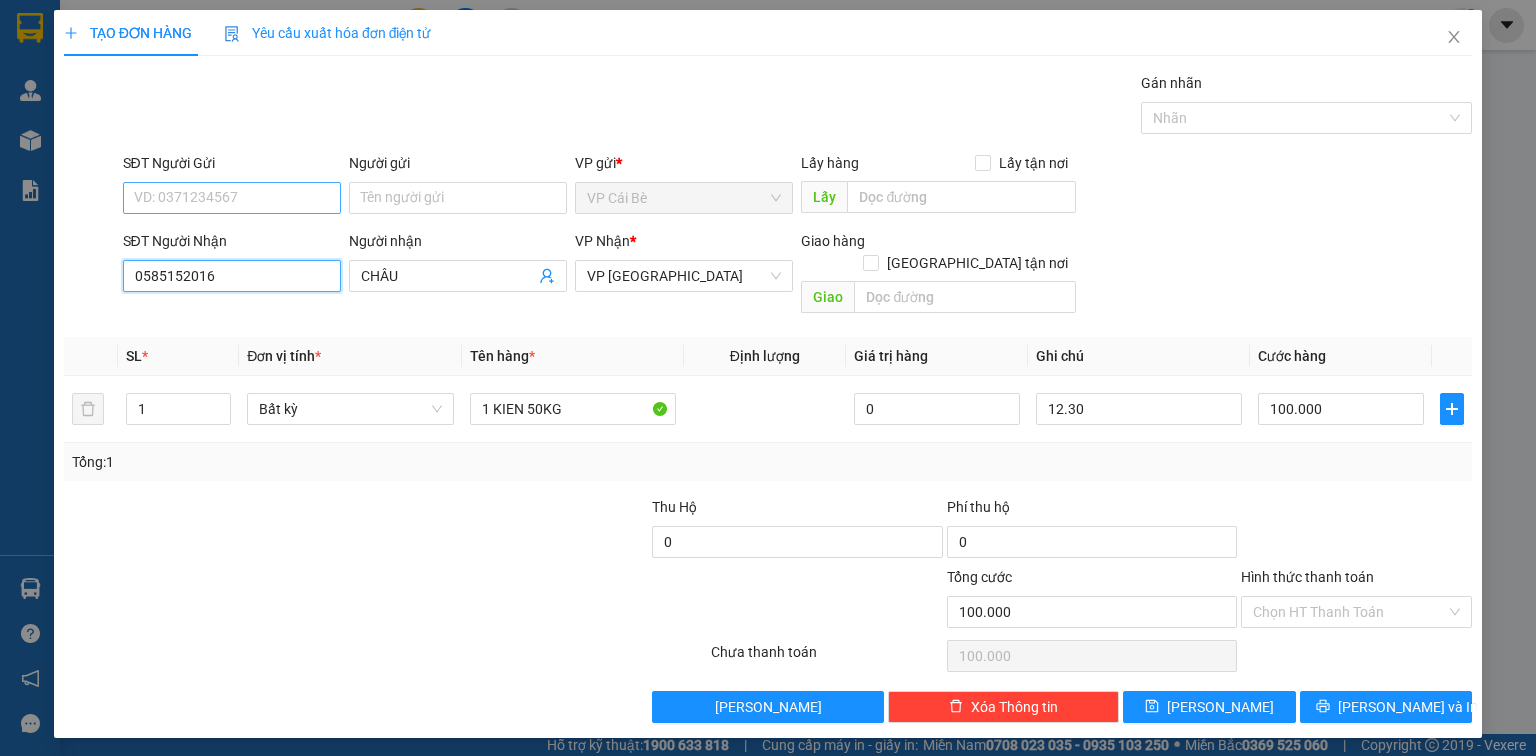 type on "0585152016" 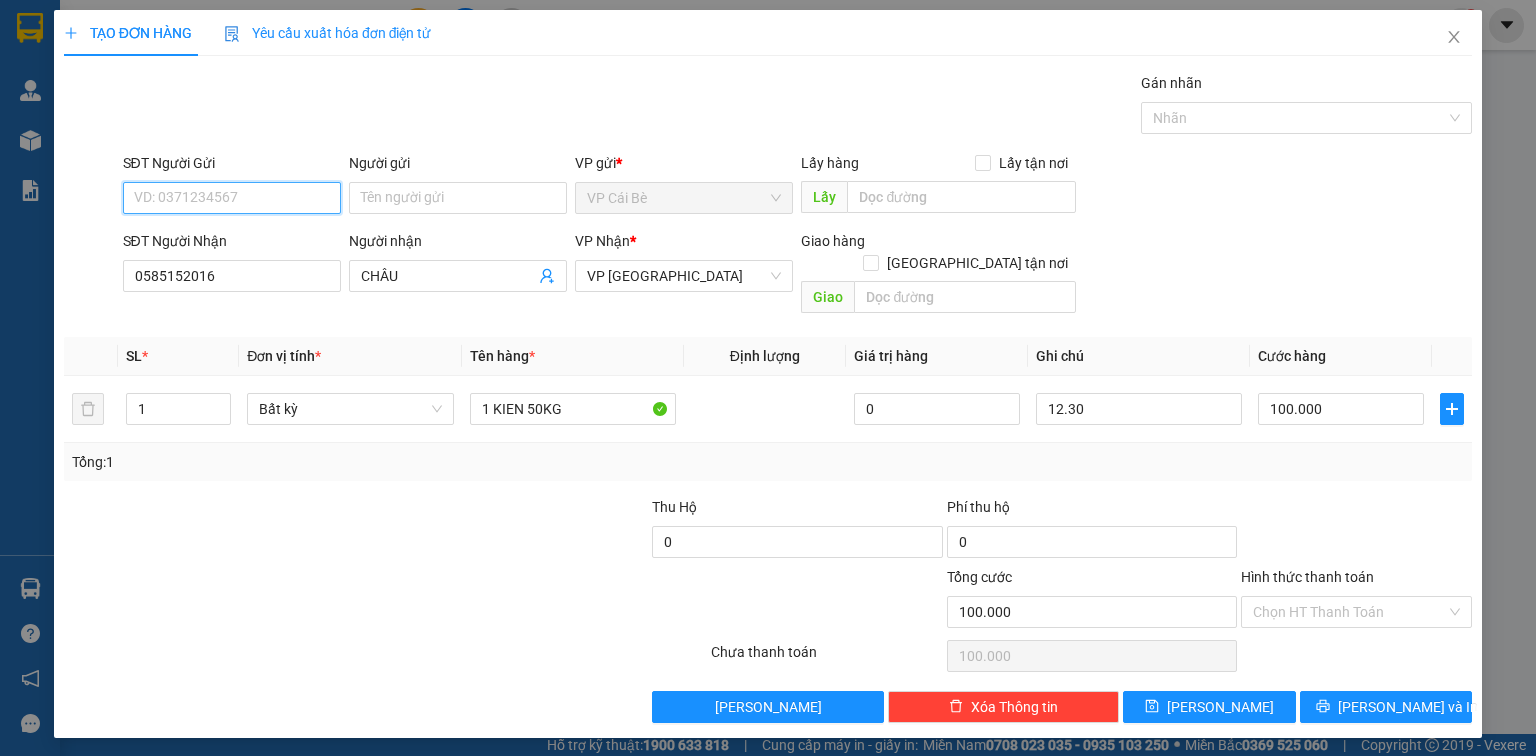 click on "SĐT Người Gửi" at bounding box center (232, 198) 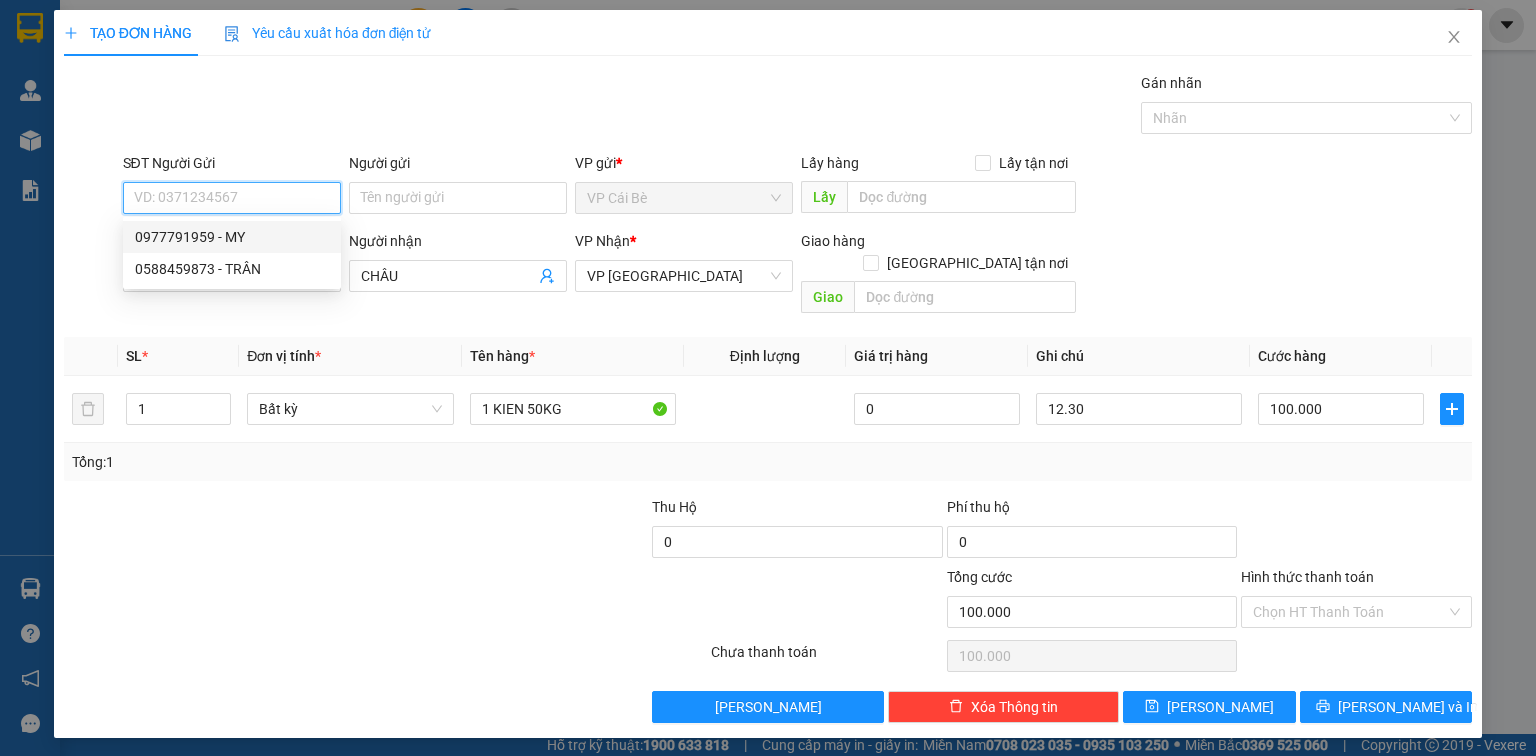 click on "0977791959 - MY" at bounding box center (232, 237) 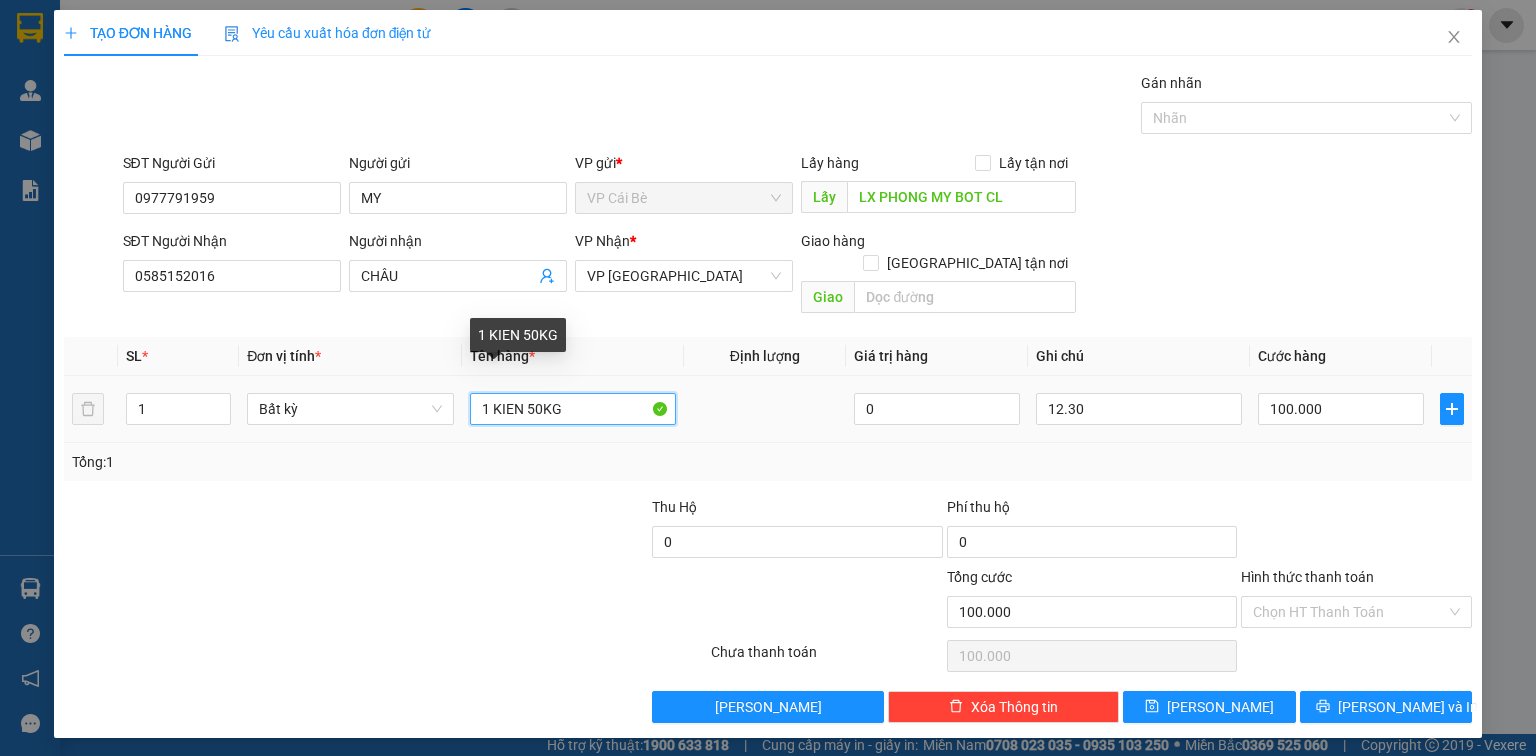 drag, startPoint x: 538, startPoint y: 387, endPoint x: 524, endPoint y: 385, distance: 14.142136 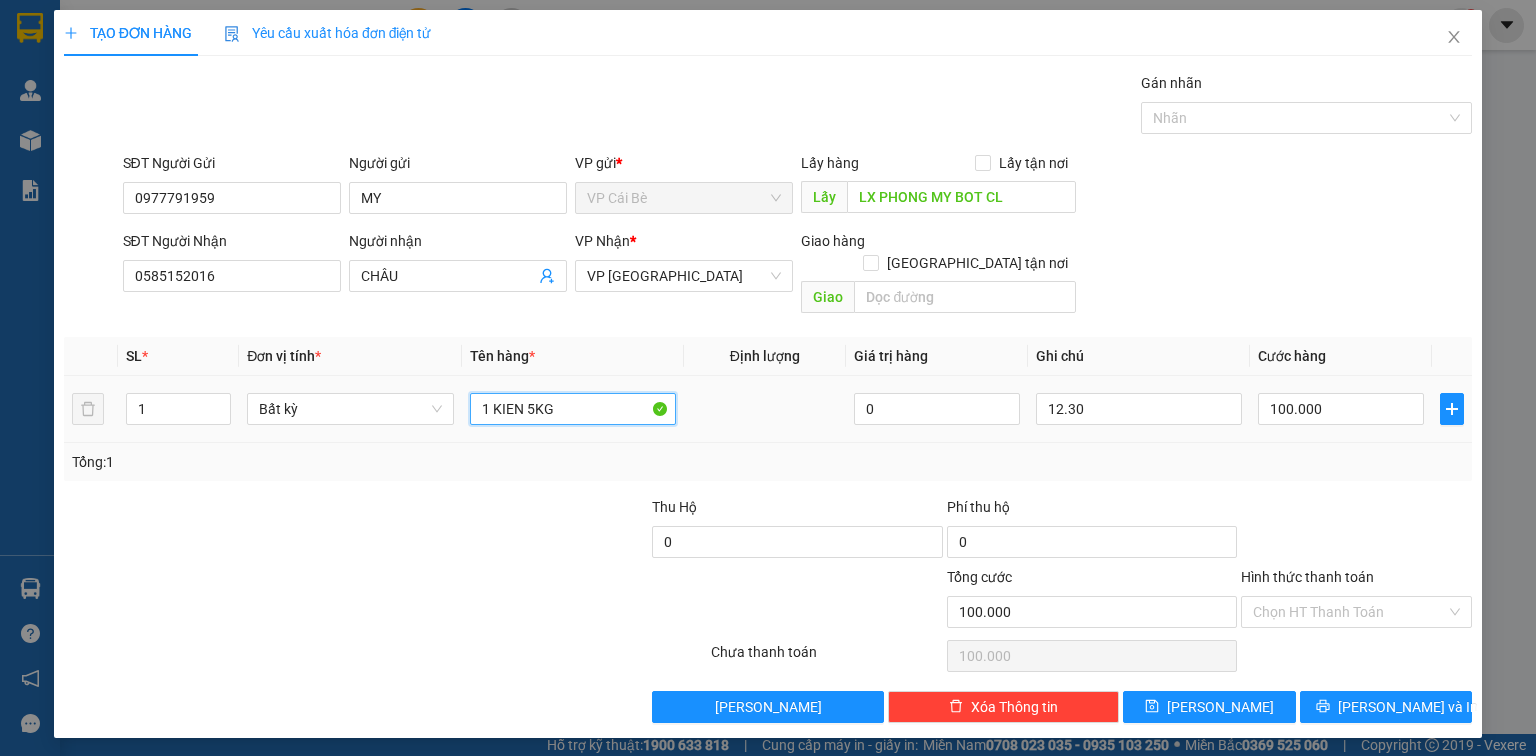 type on "1 KIEN 50KG" 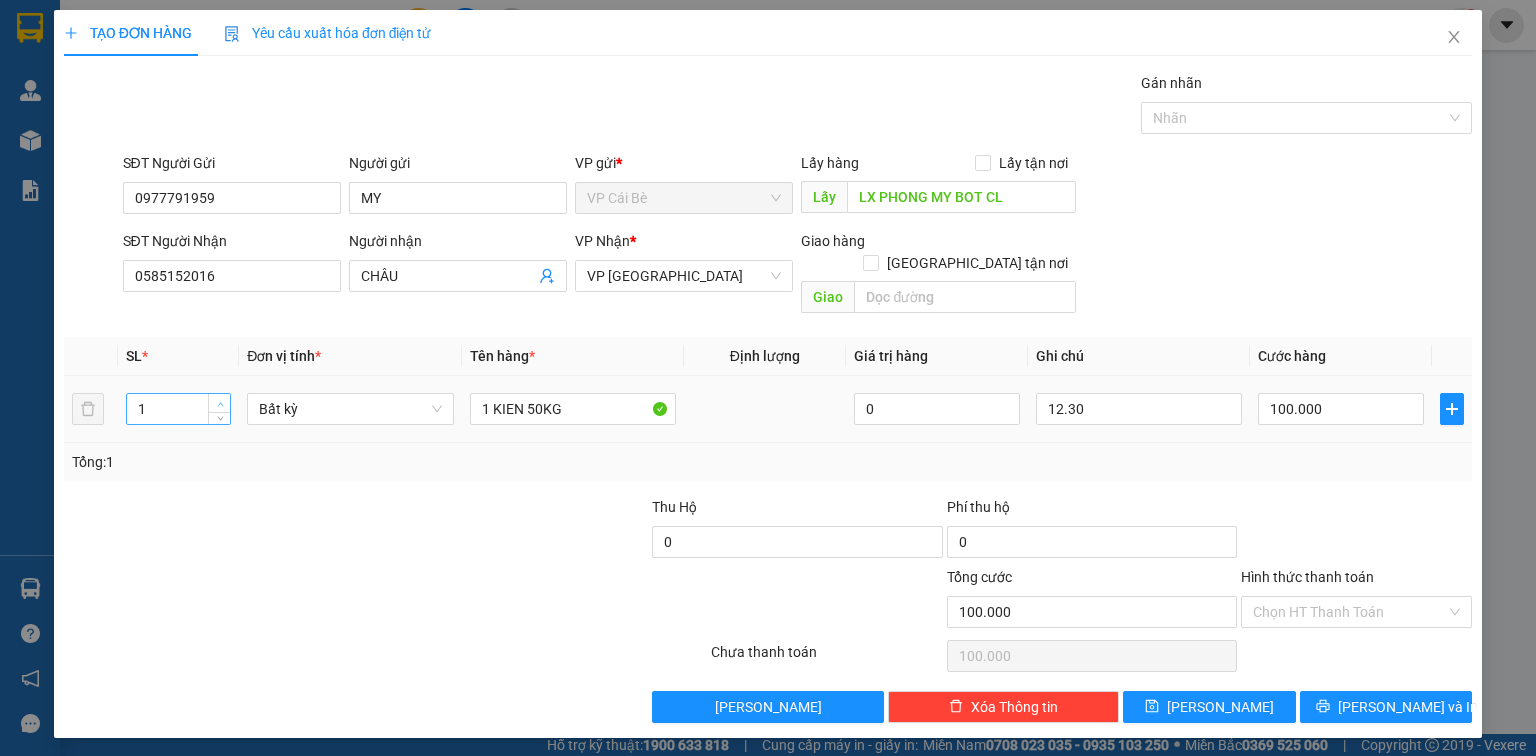 type on "2" 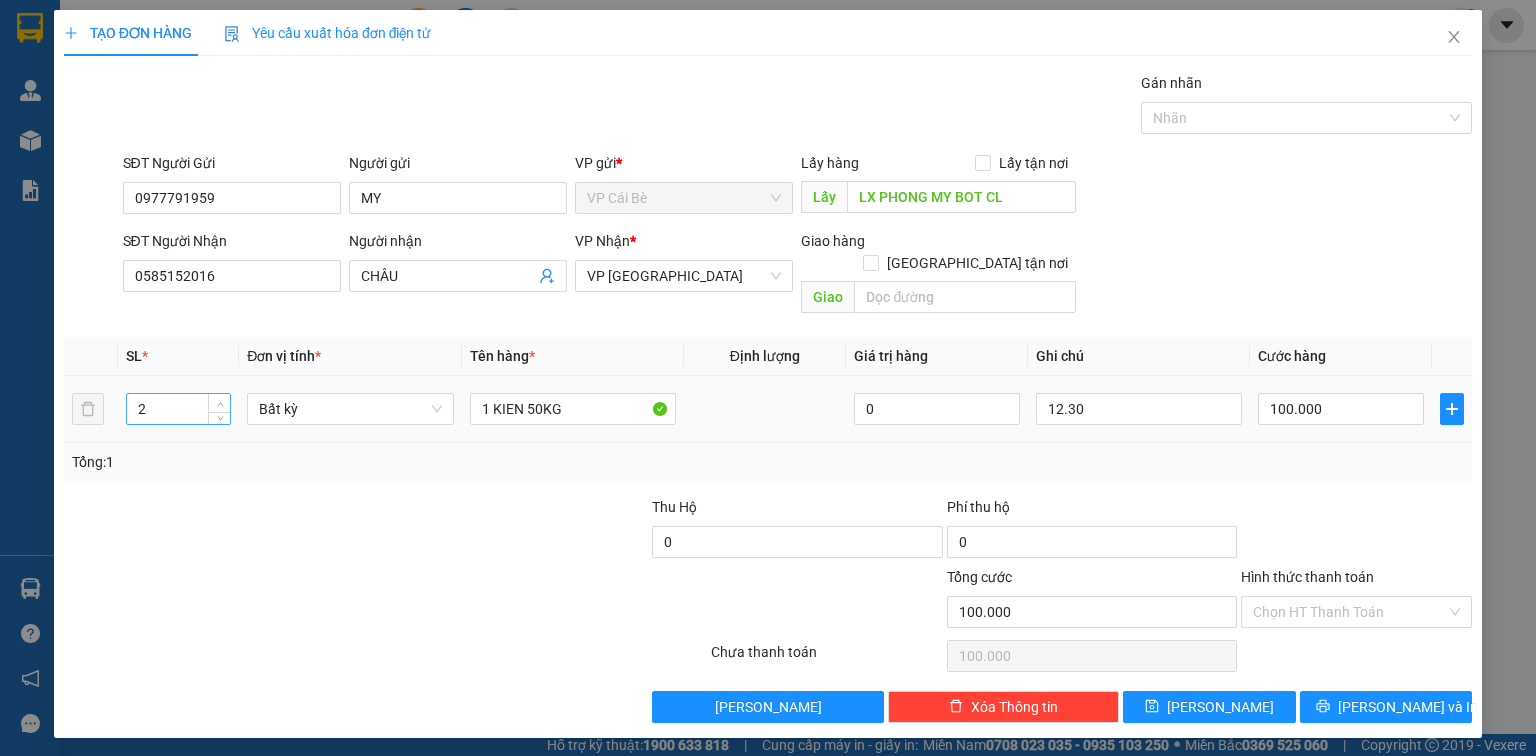 click 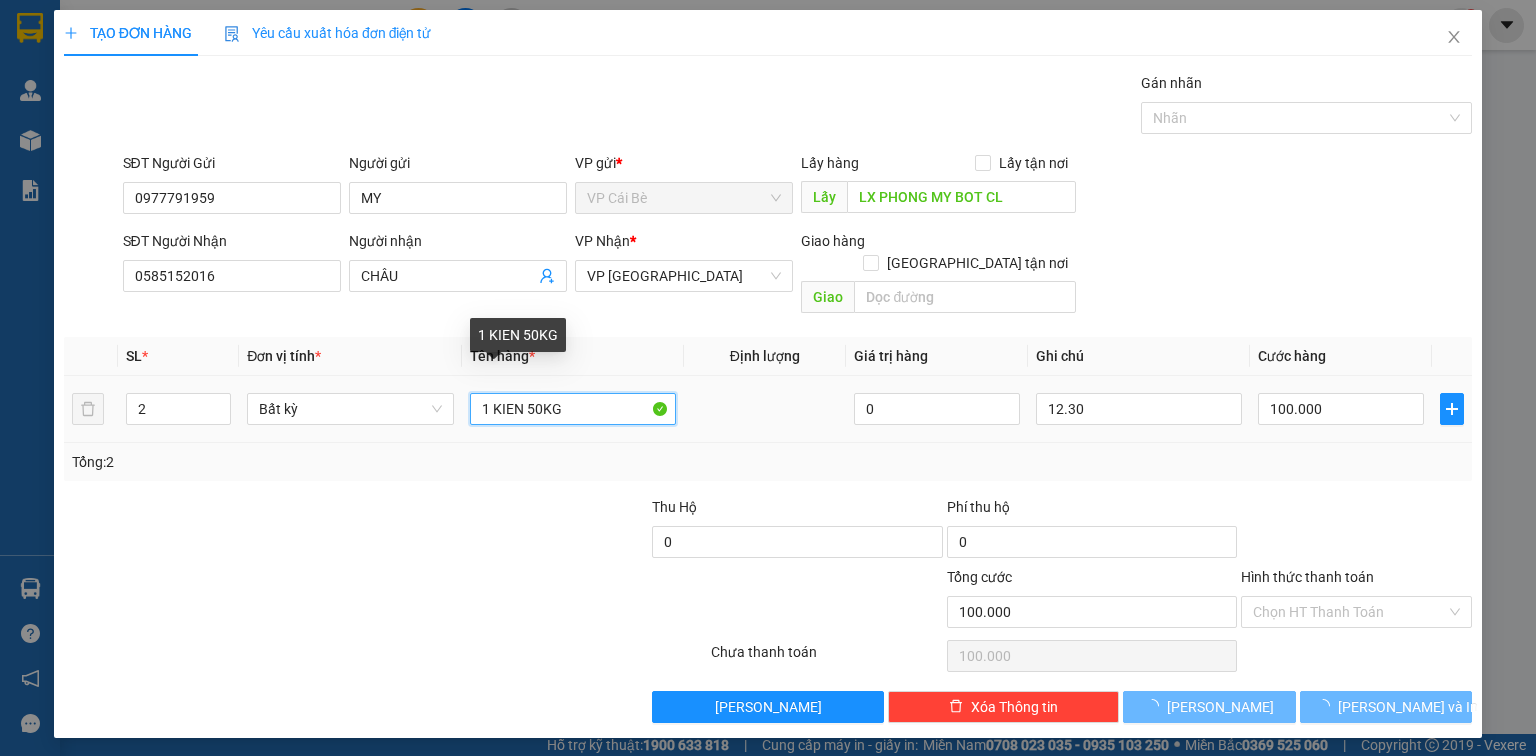 drag, startPoint x: 486, startPoint y: 387, endPoint x: 464, endPoint y: 386, distance: 22.022715 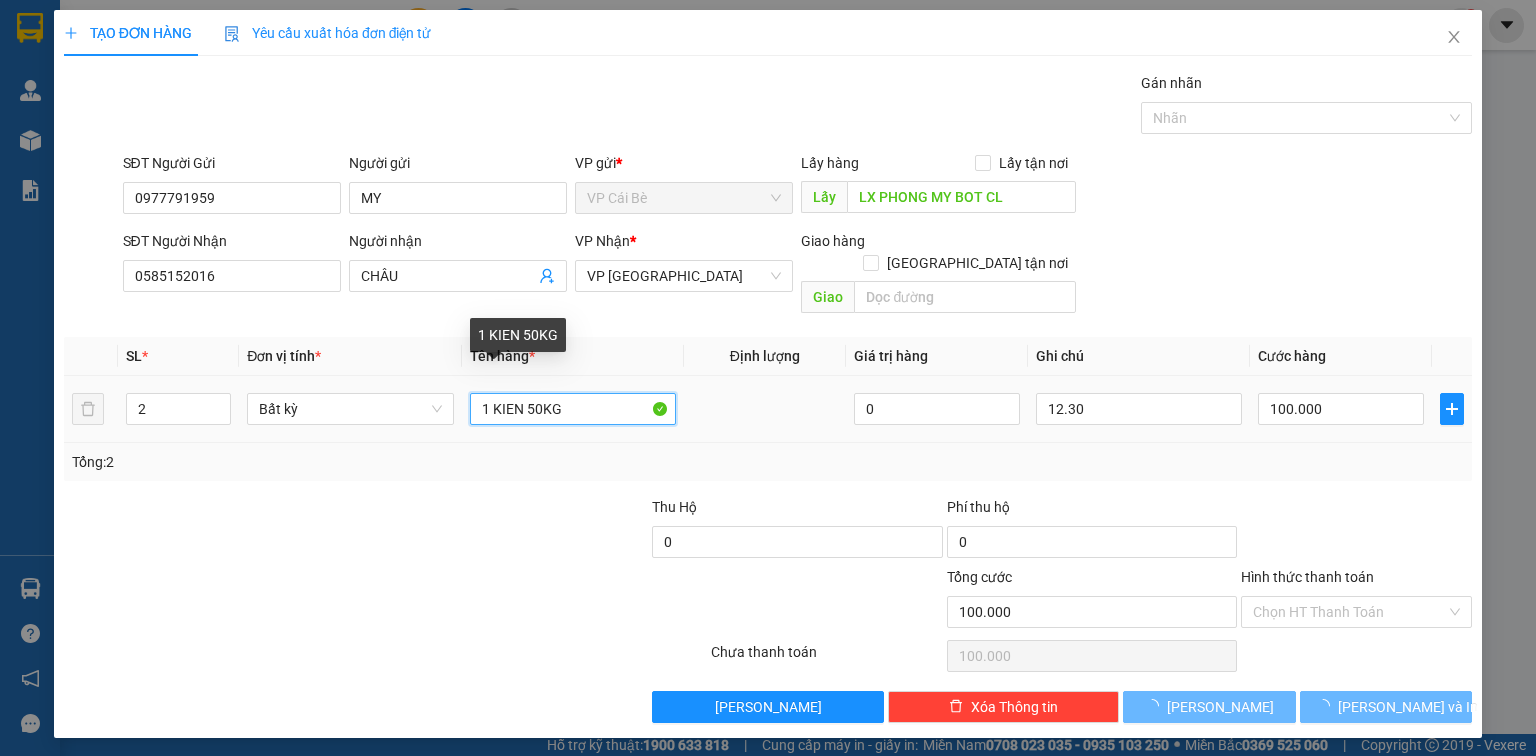 click on "1 KIEN 50KG" at bounding box center [573, 409] 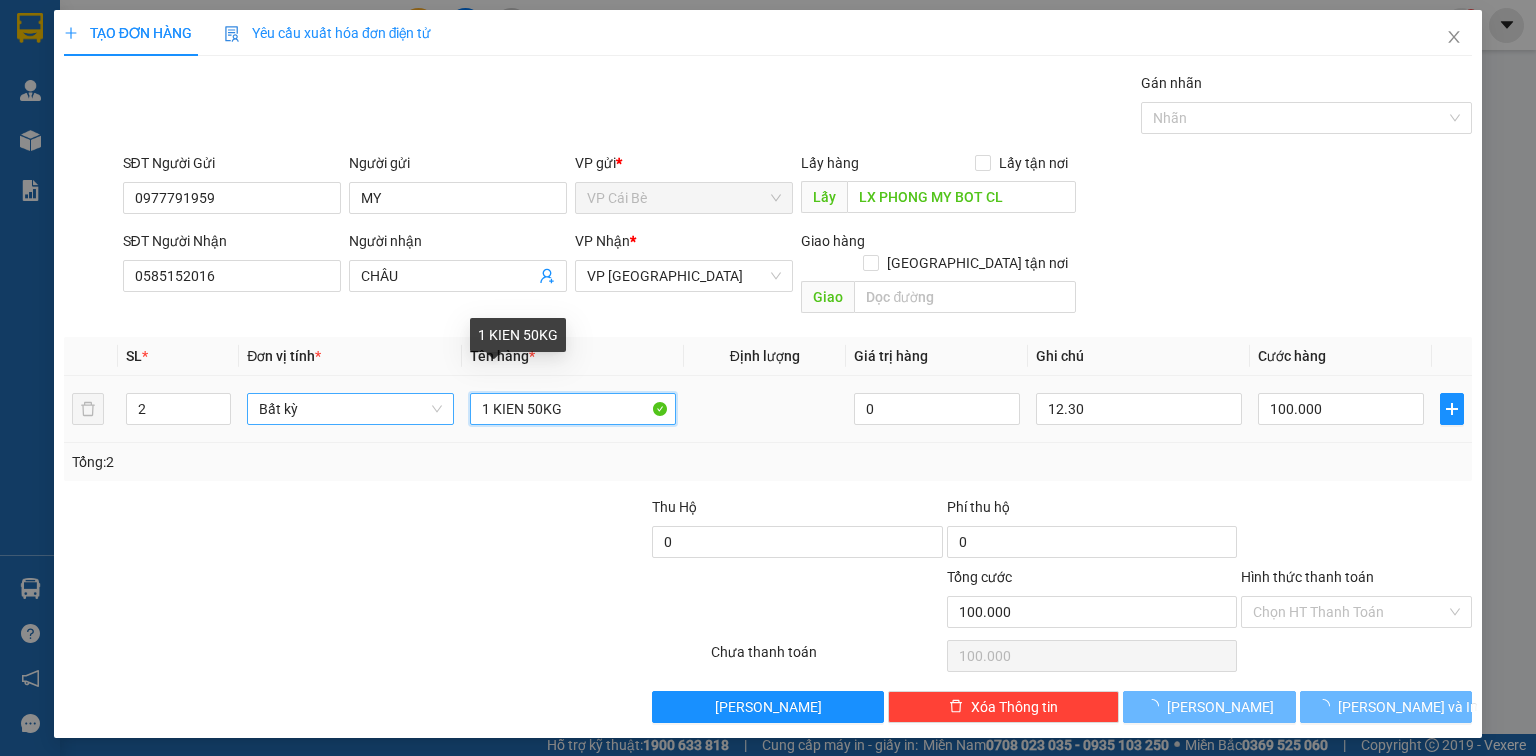 type on "0" 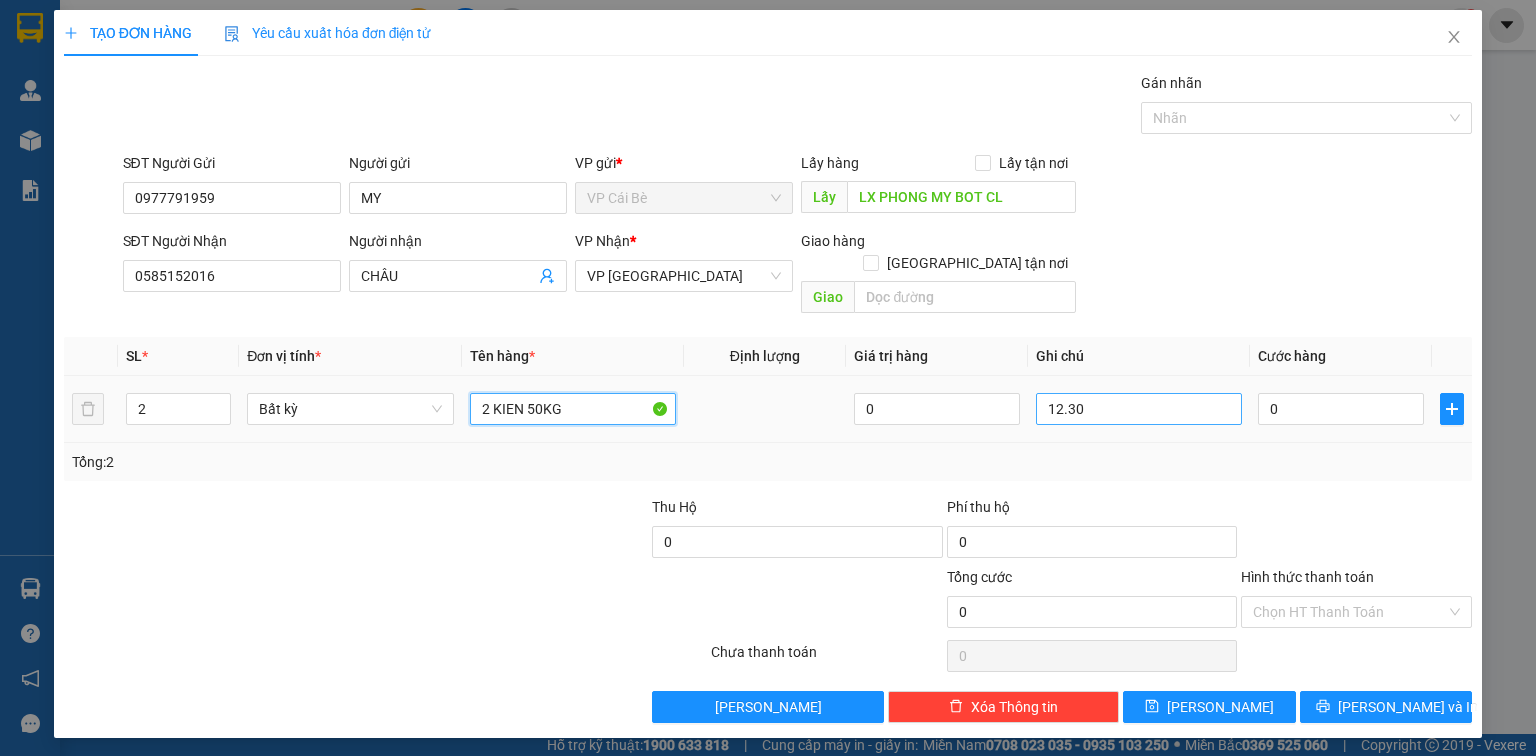 type on "2 KIEN 50KG" 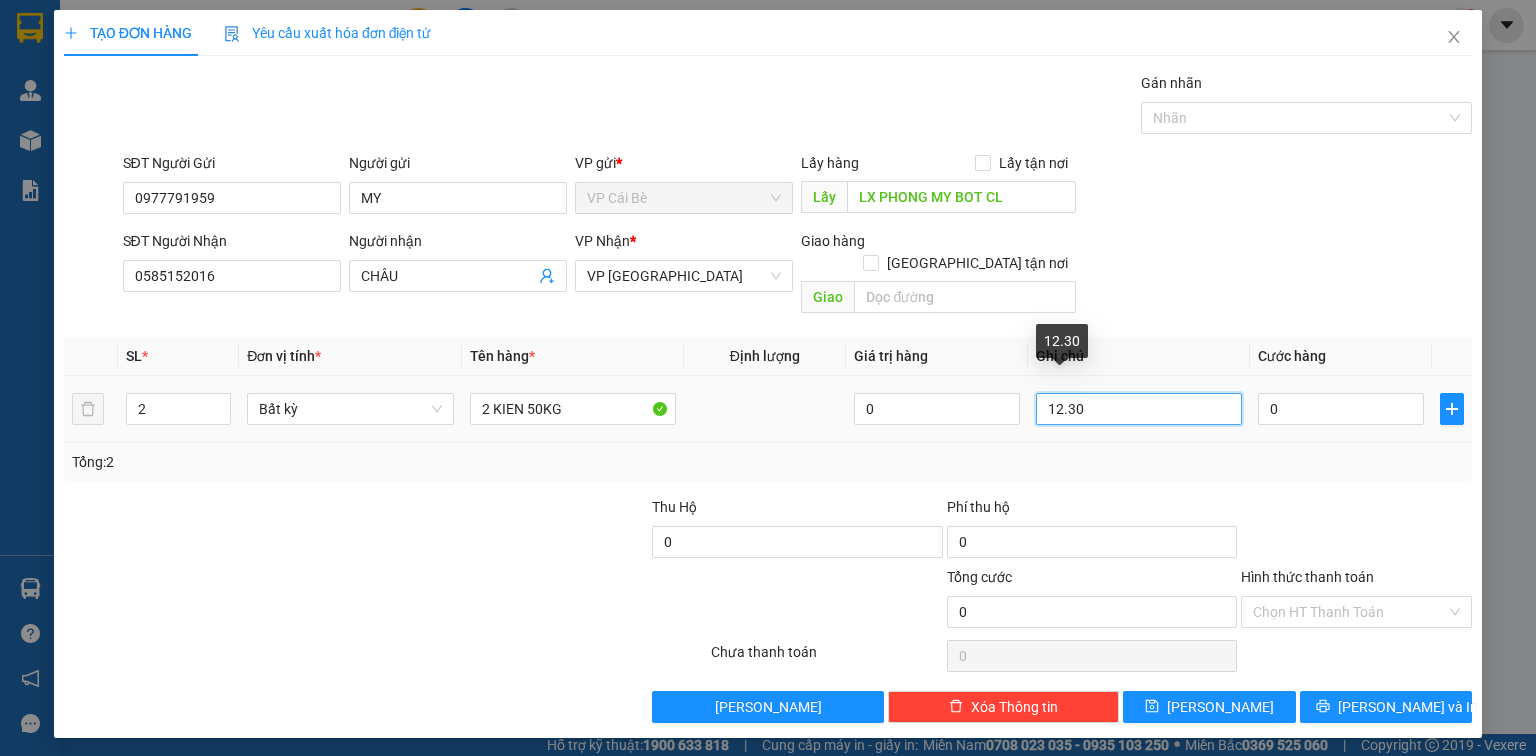 click on "12.30" at bounding box center (1139, 409) 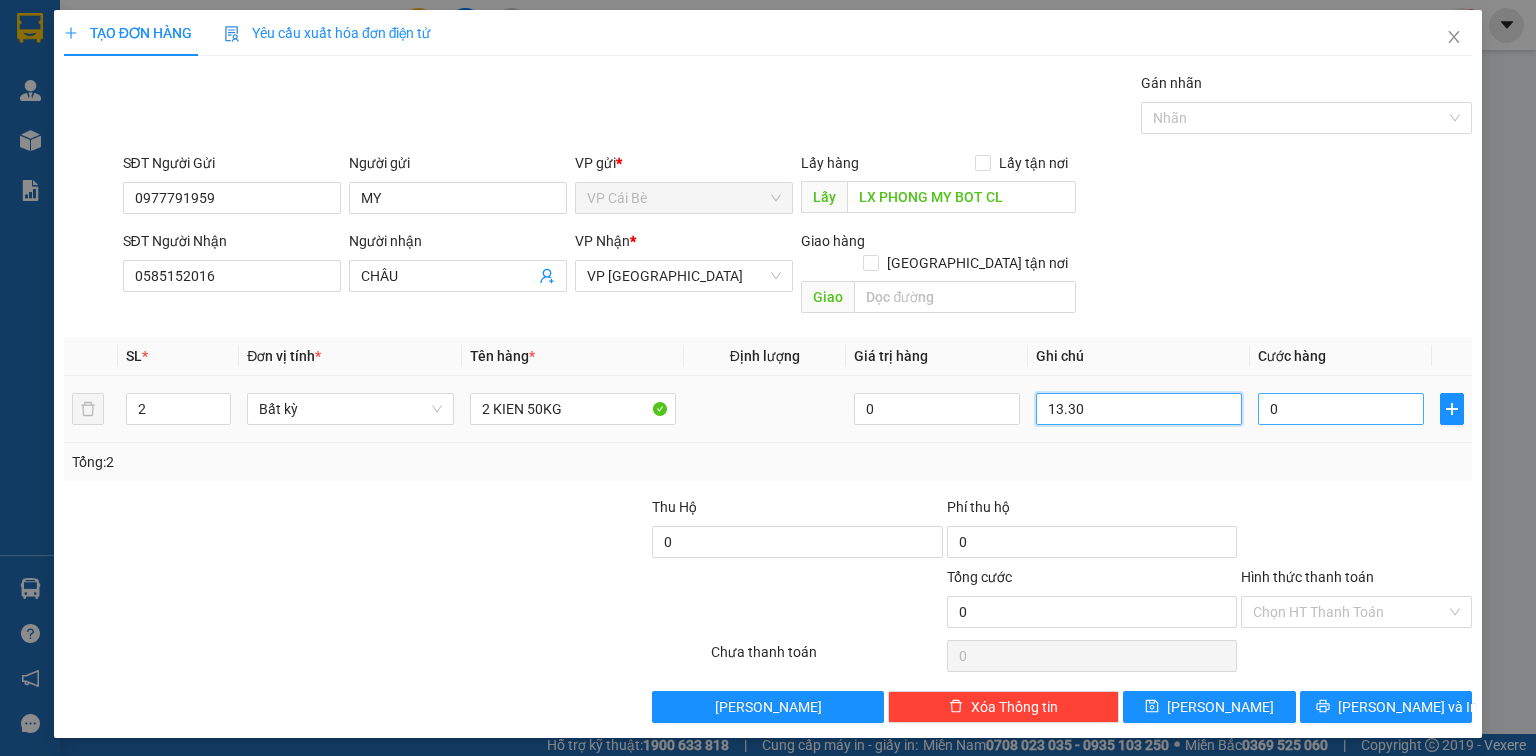 type on "13.30" 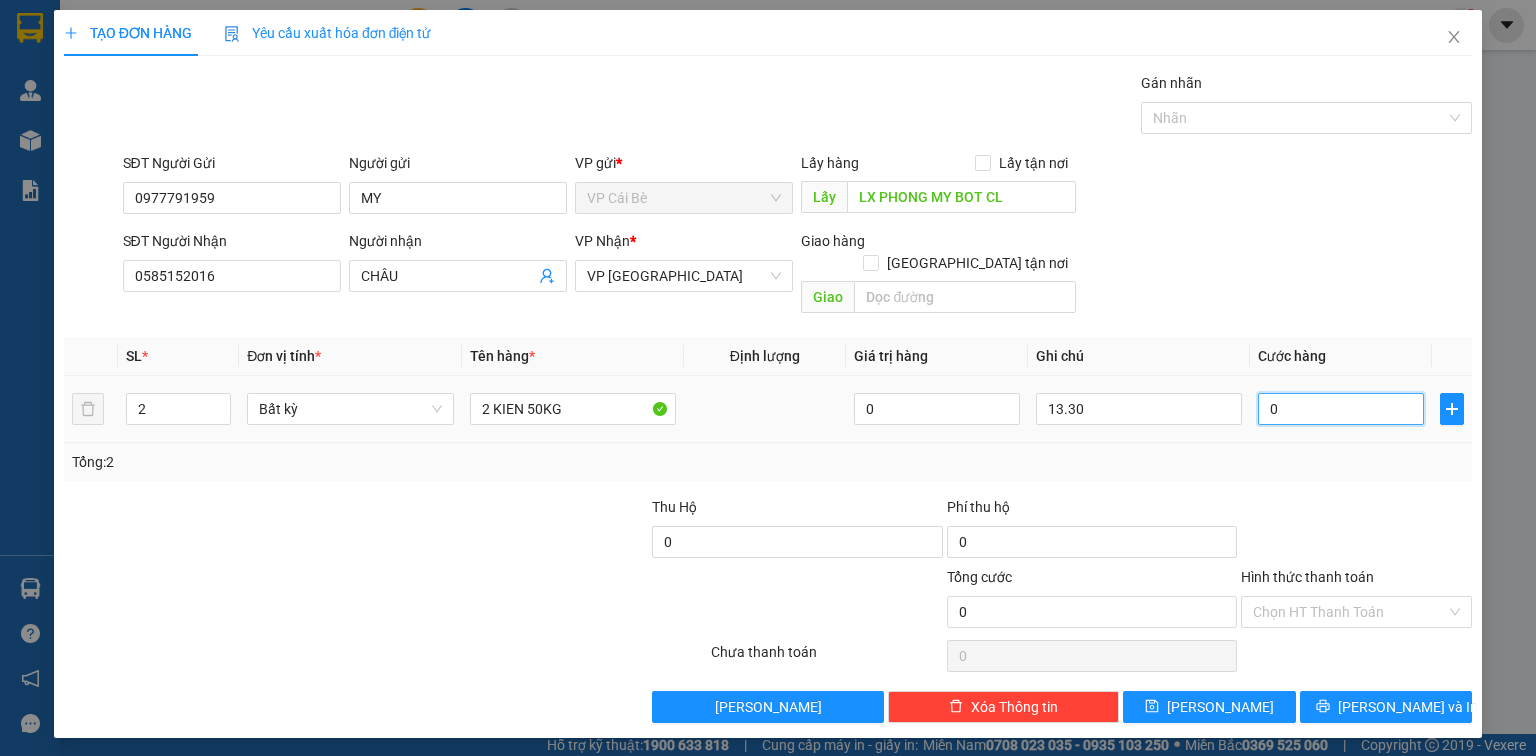 click on "0" at bounding box center (1341, 409) 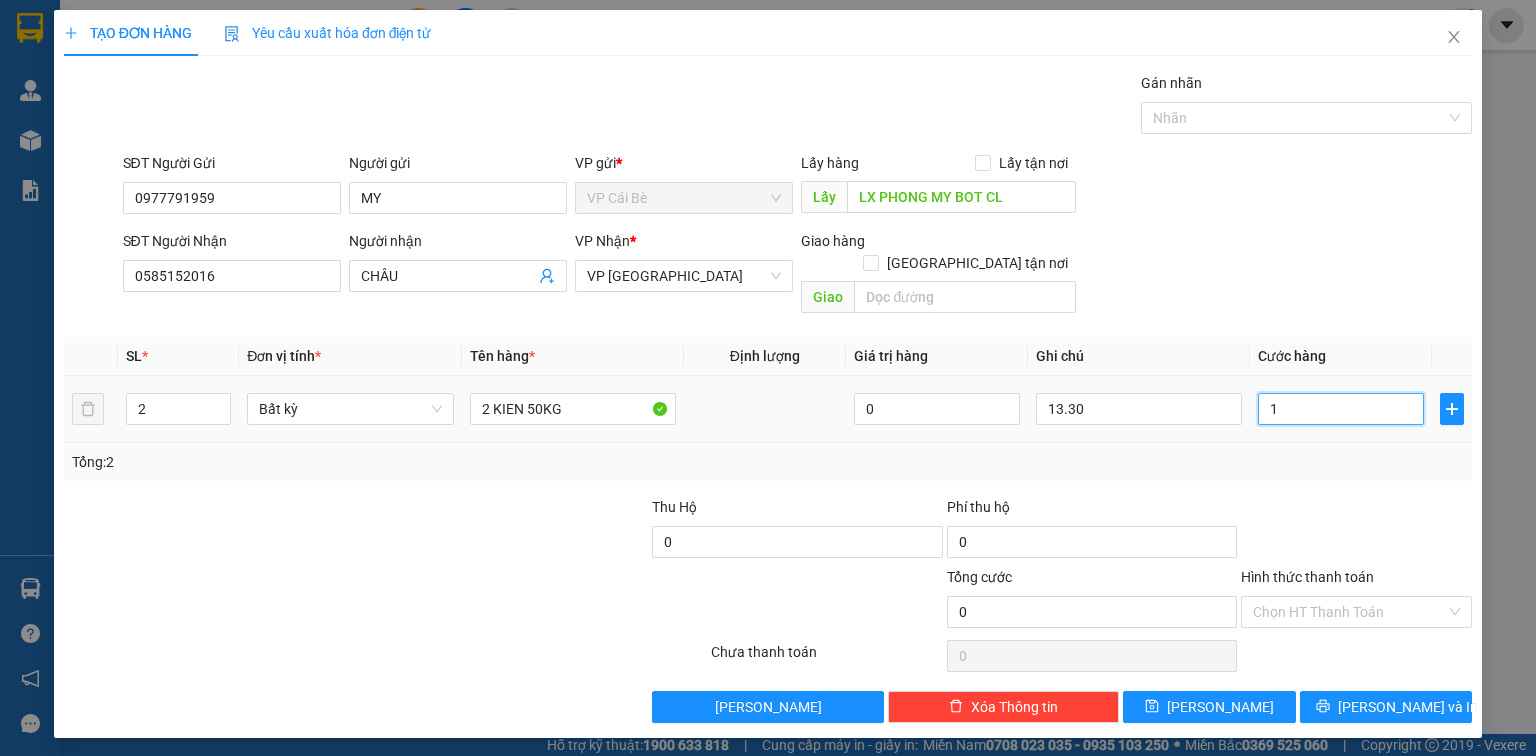 type on "1" 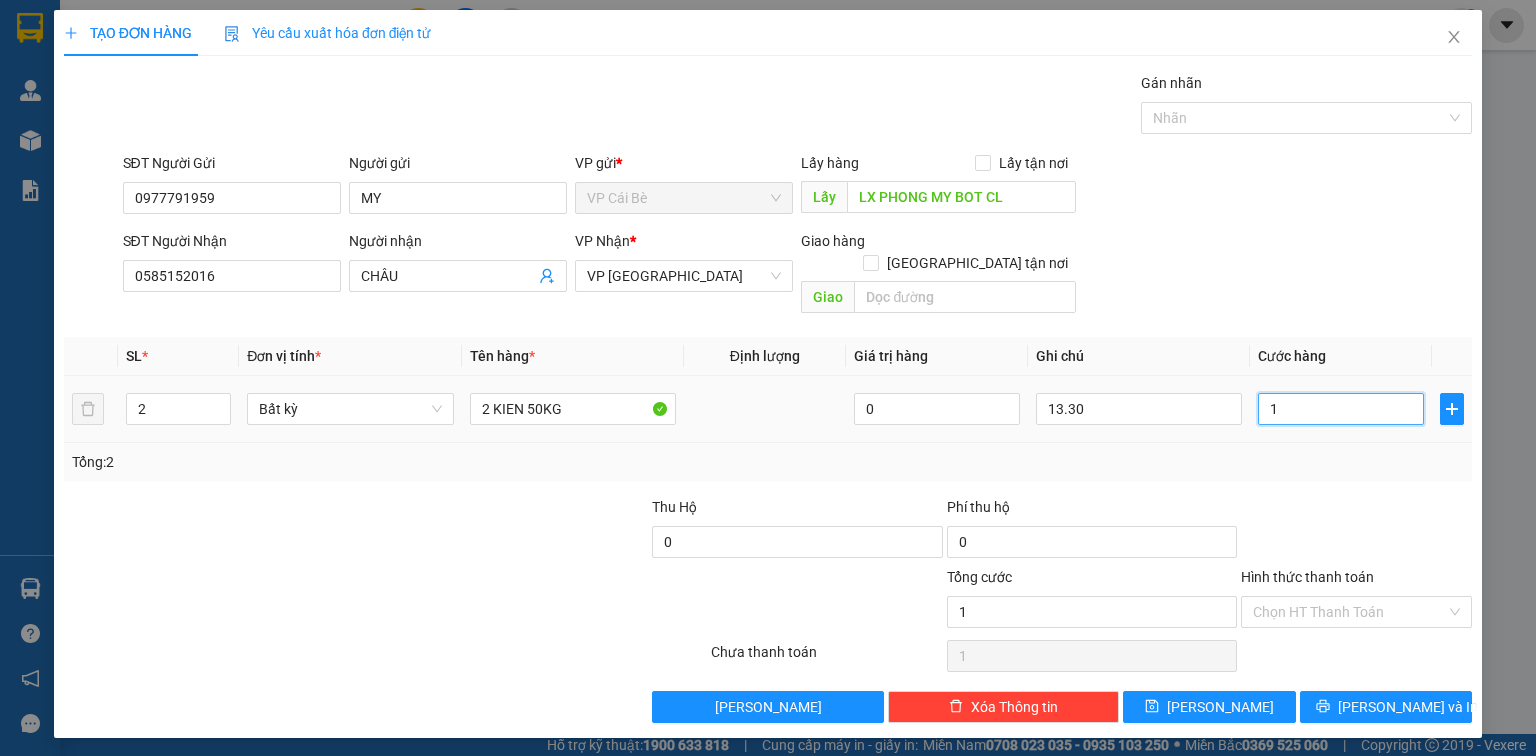 type on "10" 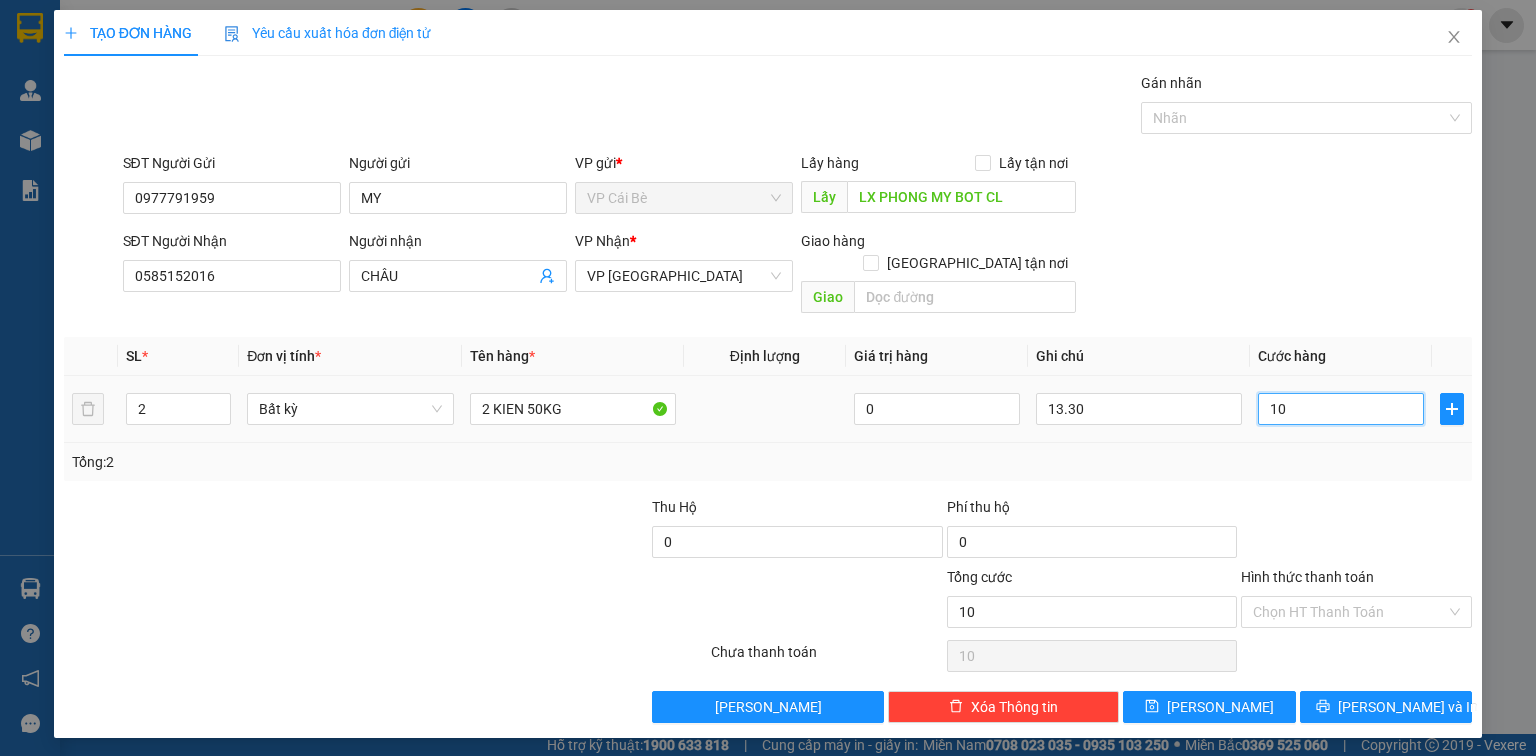 type on "100" 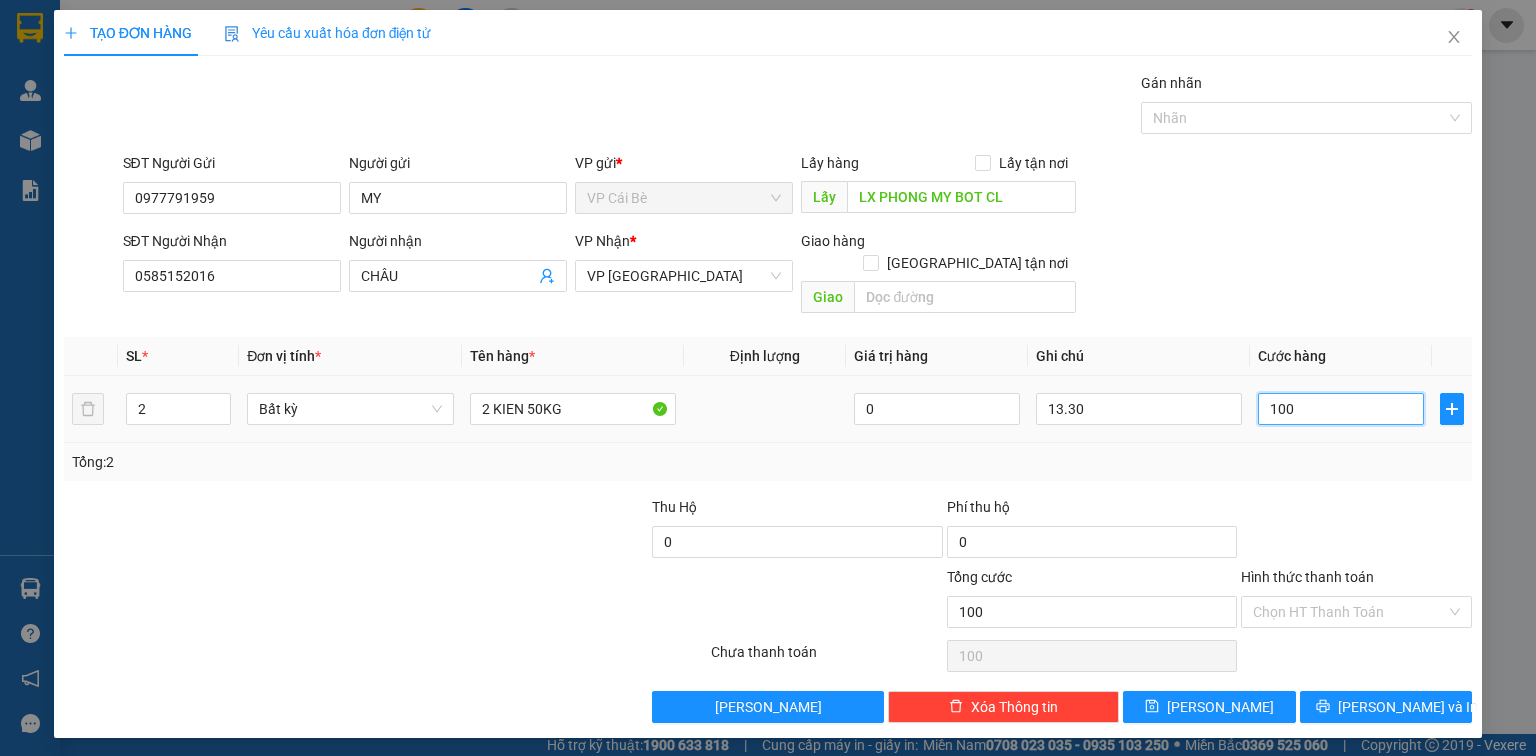 type on "100" 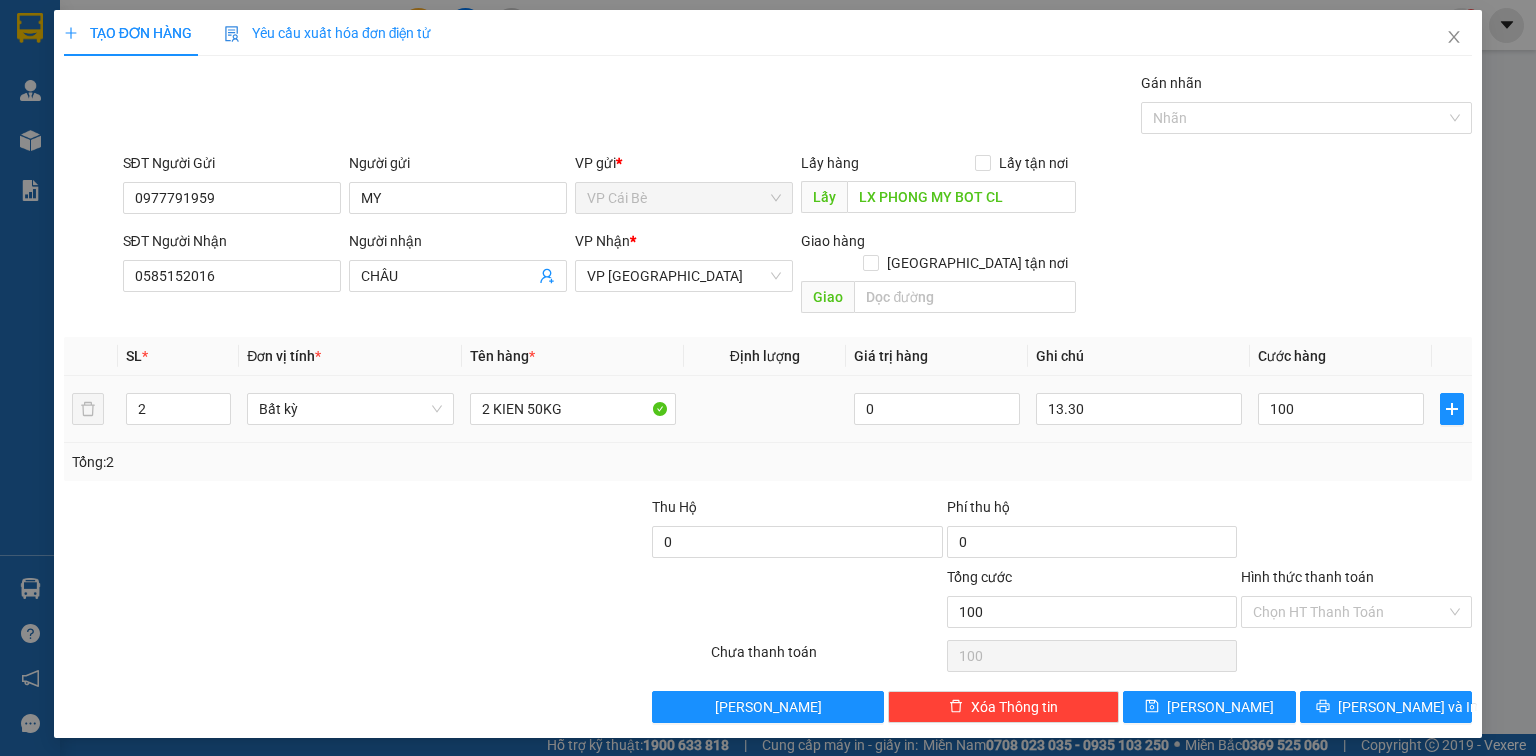 type on "100.000" 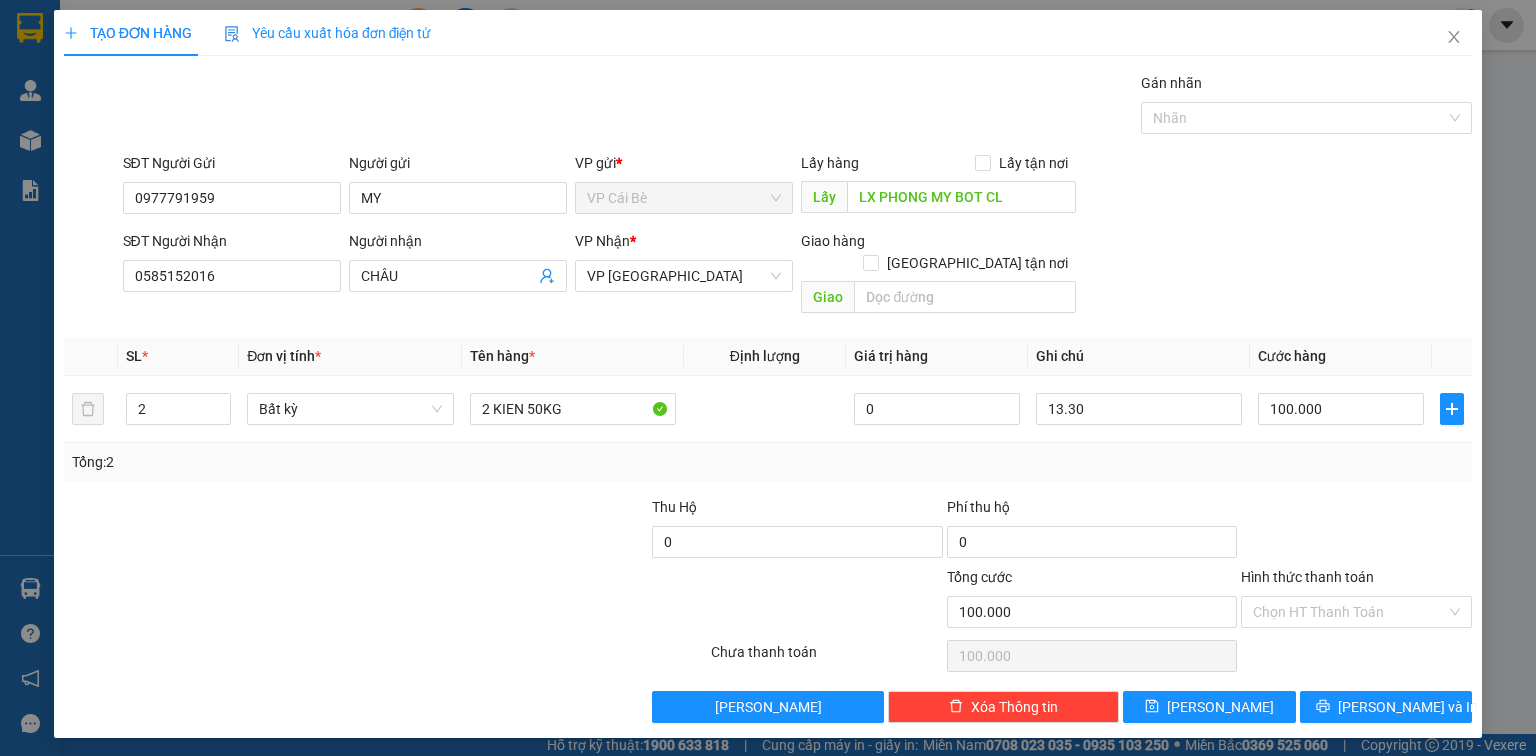 click on "Tổng:  2" at bounding box center [768, 462] 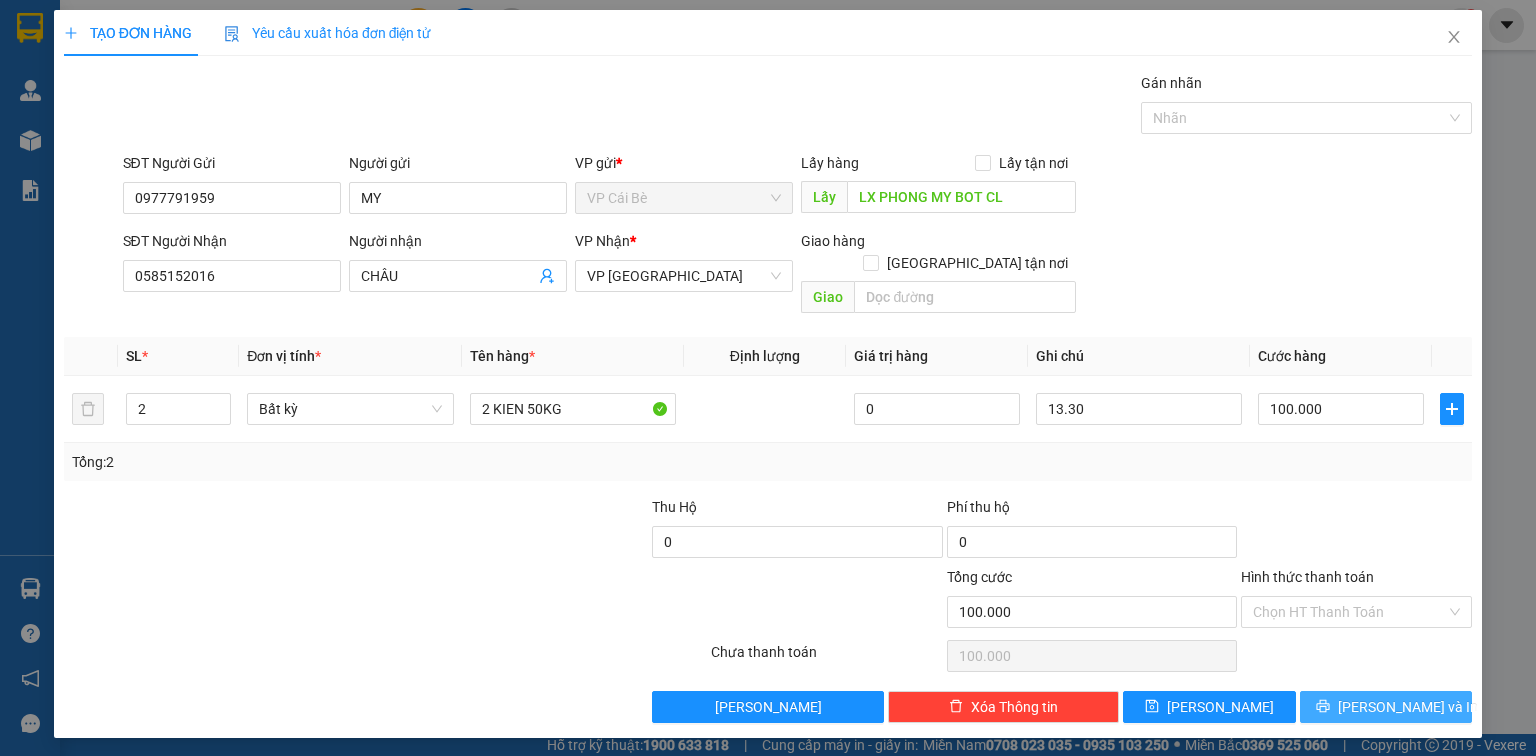 click on "[PERSON_NAME] và In" at bounding box center [1386, 707] 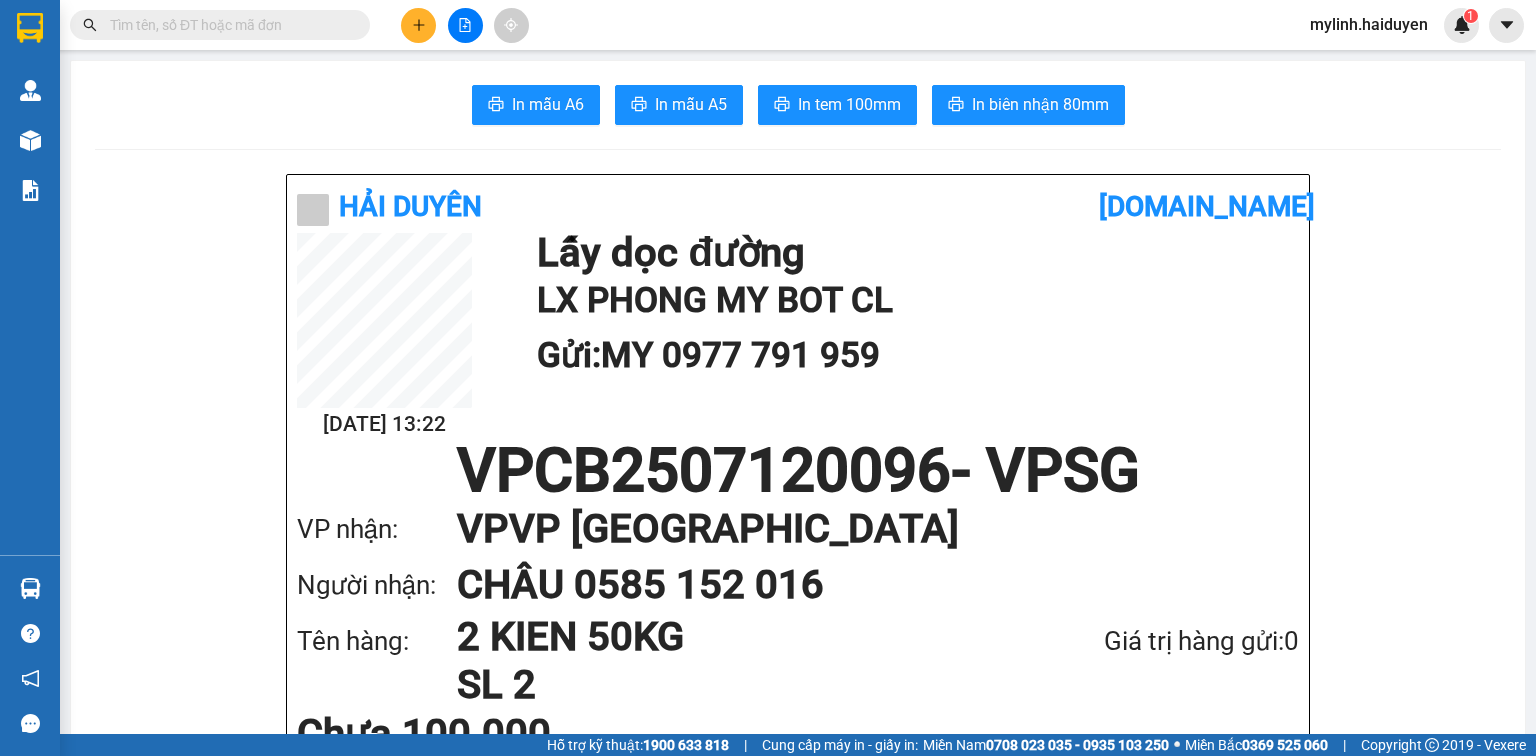 click on "mylinh.haiduyen" at bounding box center (1369, 24) 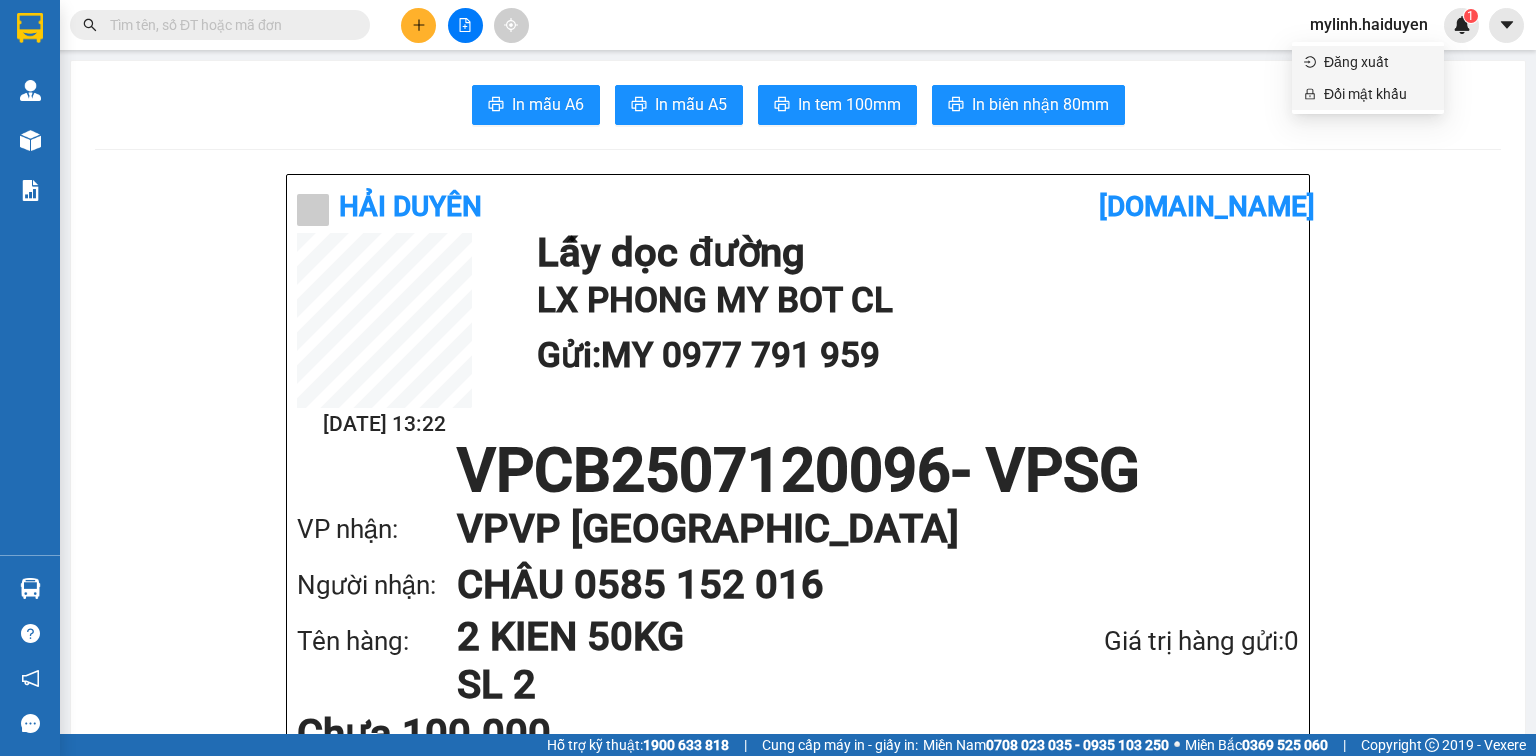 click on "Đăng xuất" at bounding box center [1378, 62] 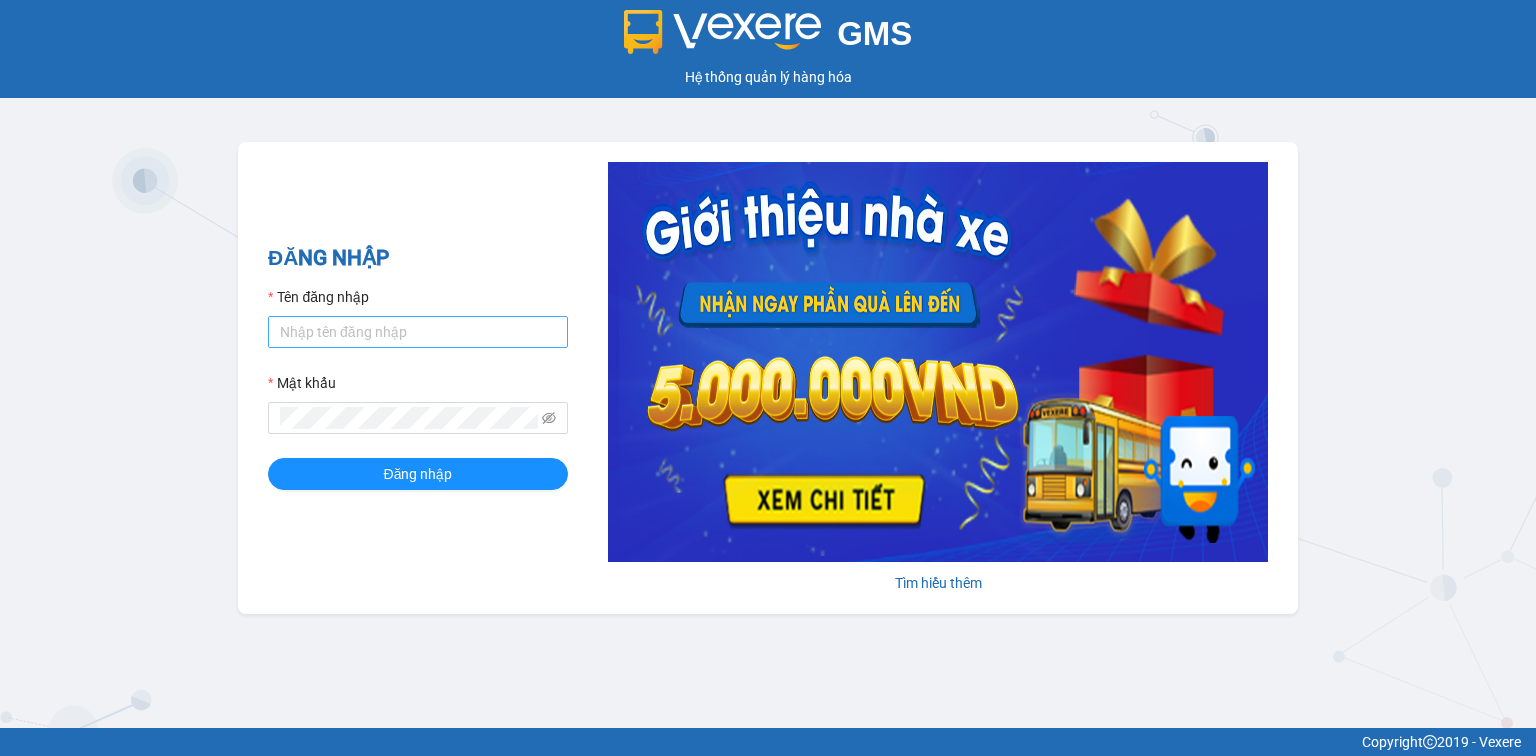 scroll, scrollTop: 0, scrollLeft: 0, axis: both 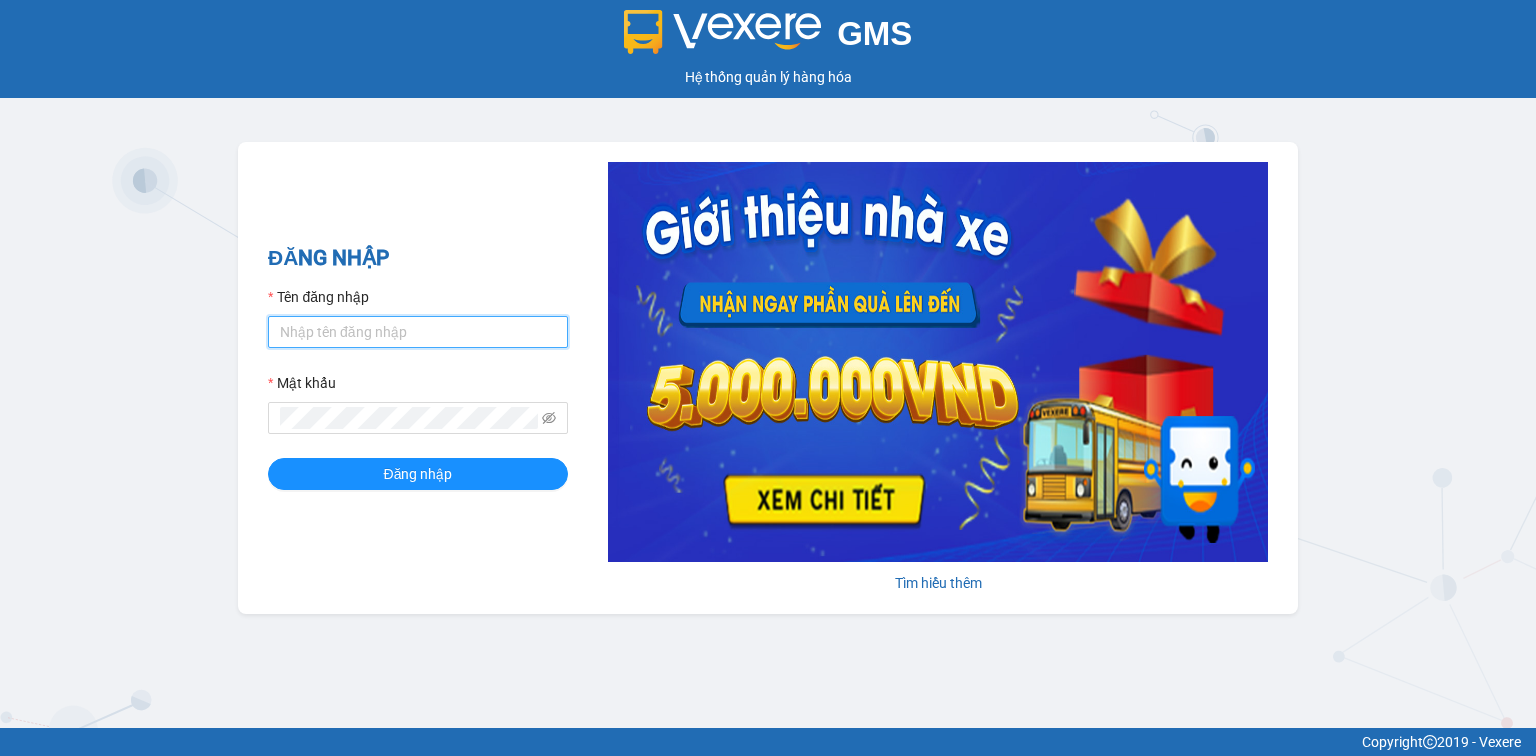 type on "baodat.haiduyen" 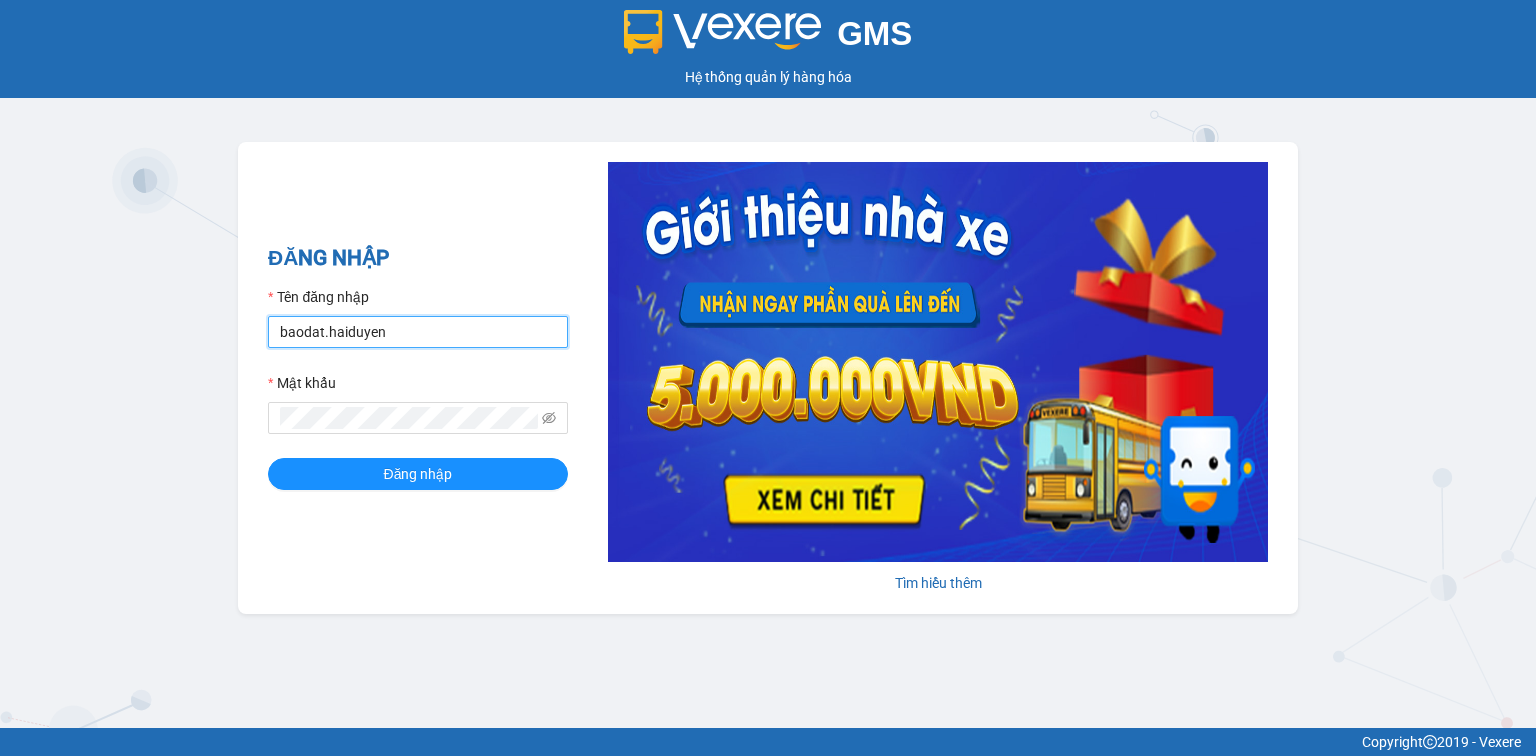 click on "baodat.haiduyen" at bounding box center (418, 332) 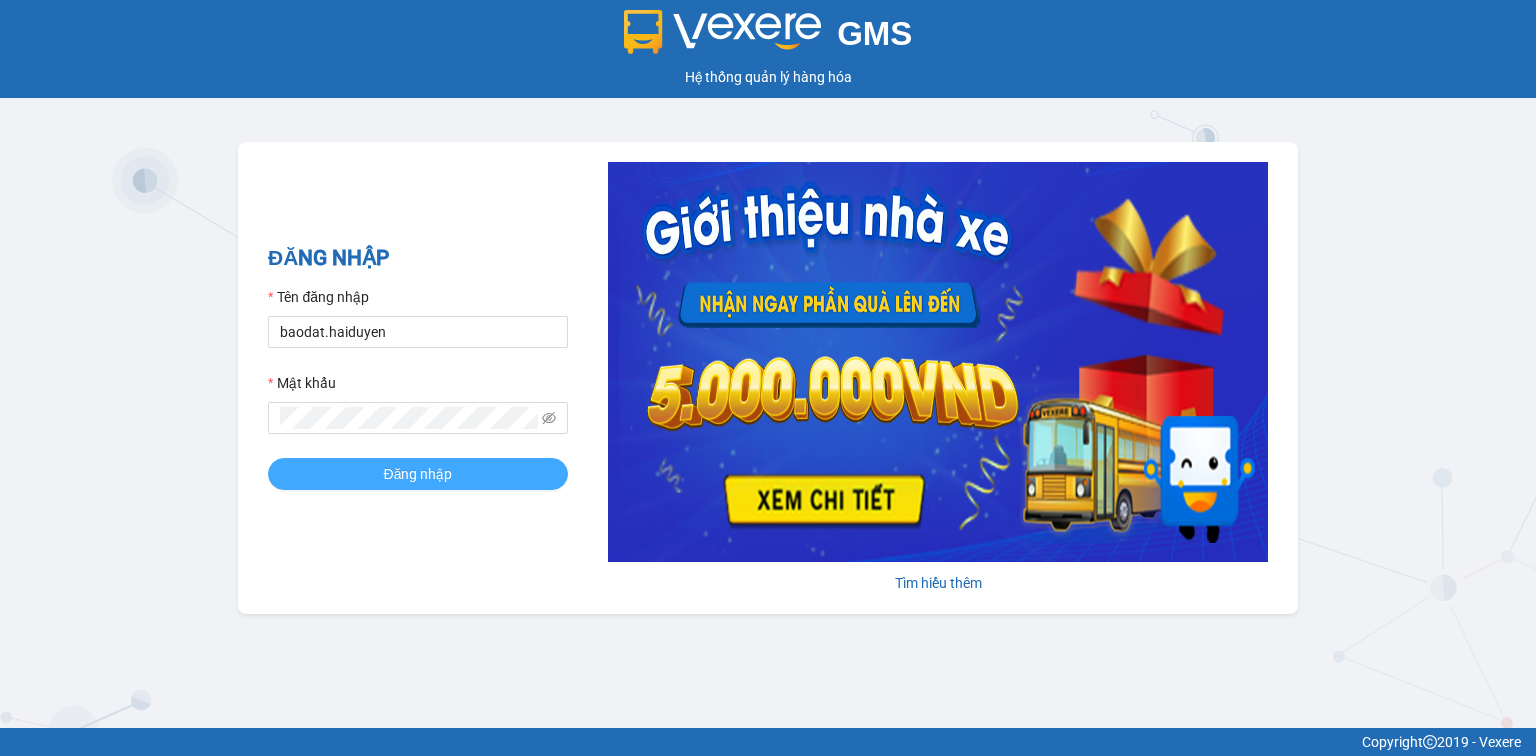 click on "Đăng nhập" at bounding box center [418, 474] 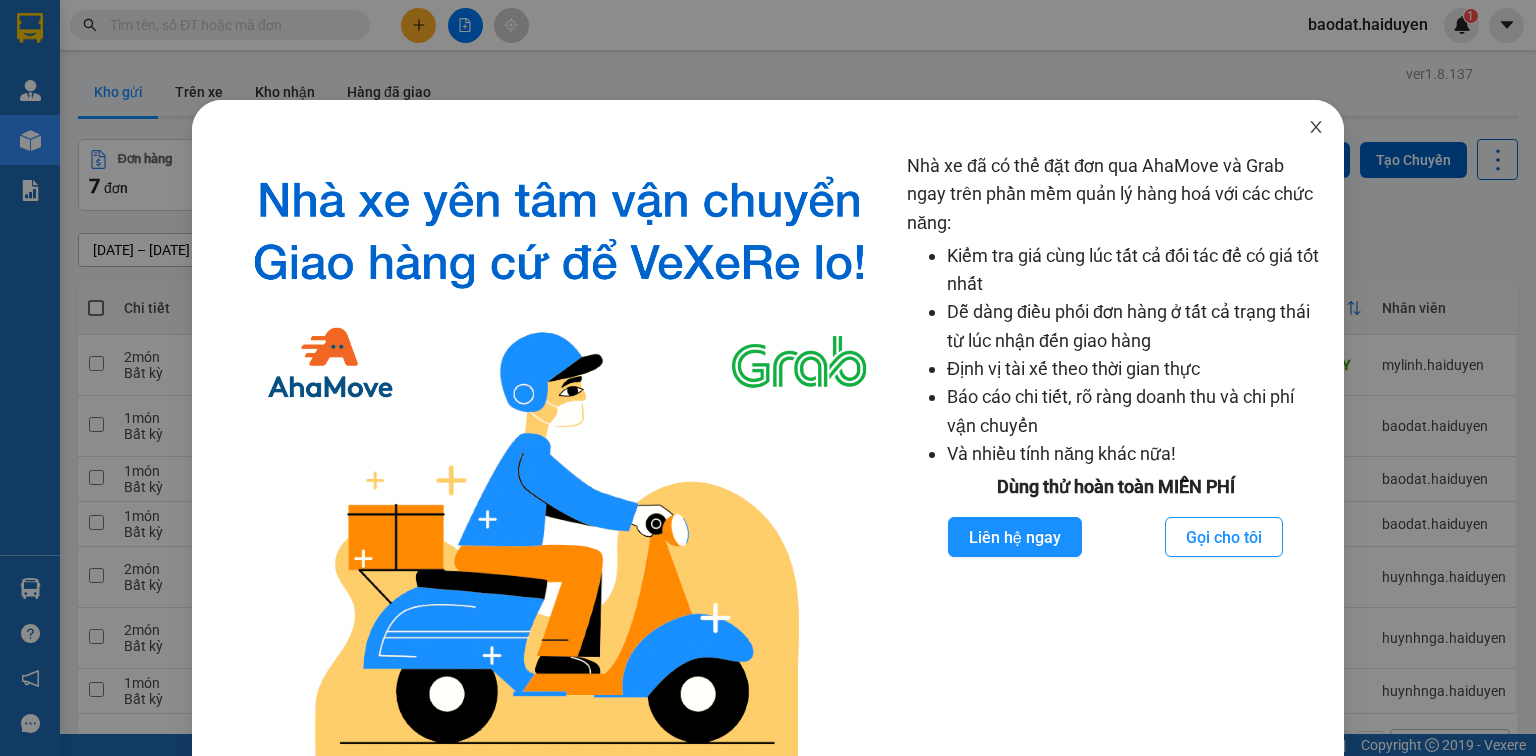 click 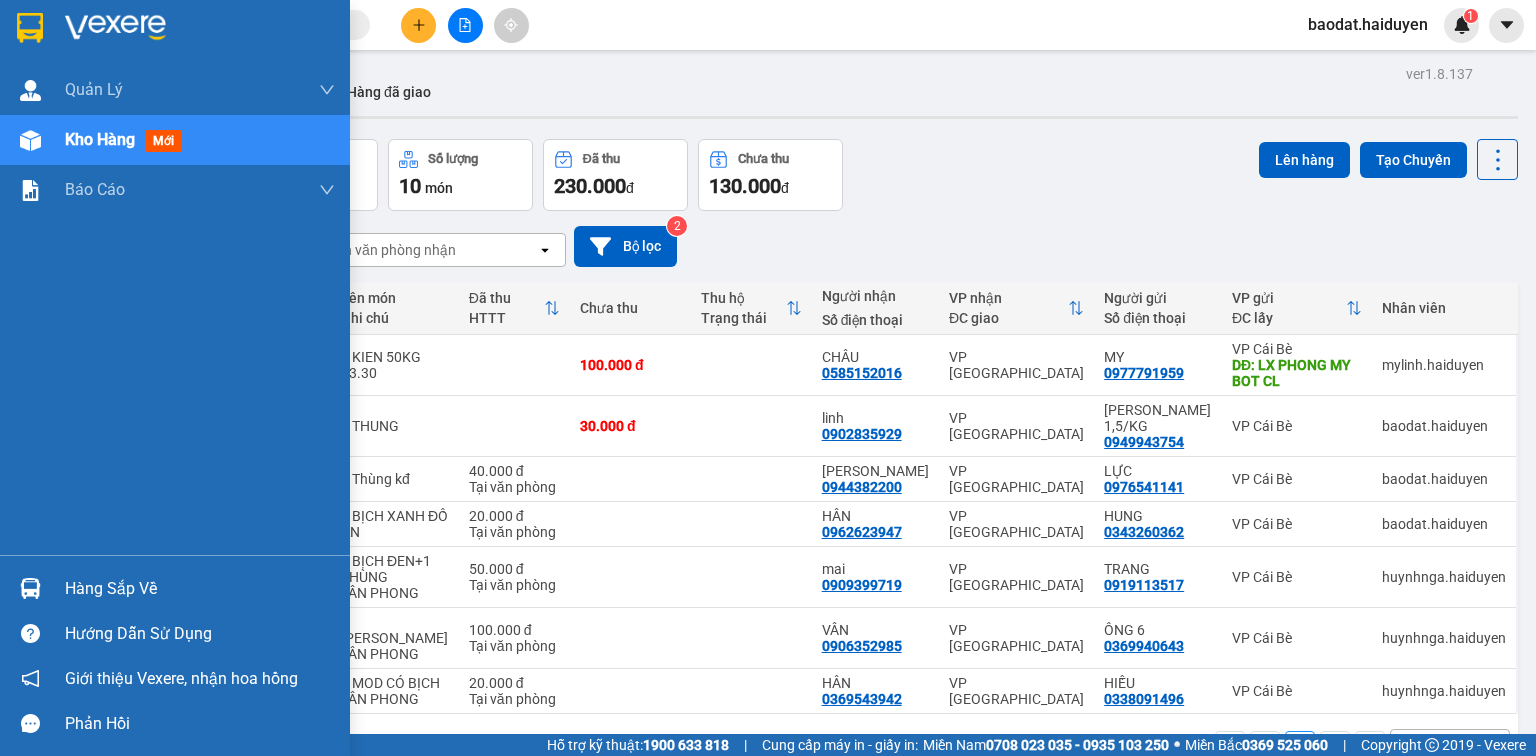 click on "Hàng sắp về" at bounding box center (200, 589) 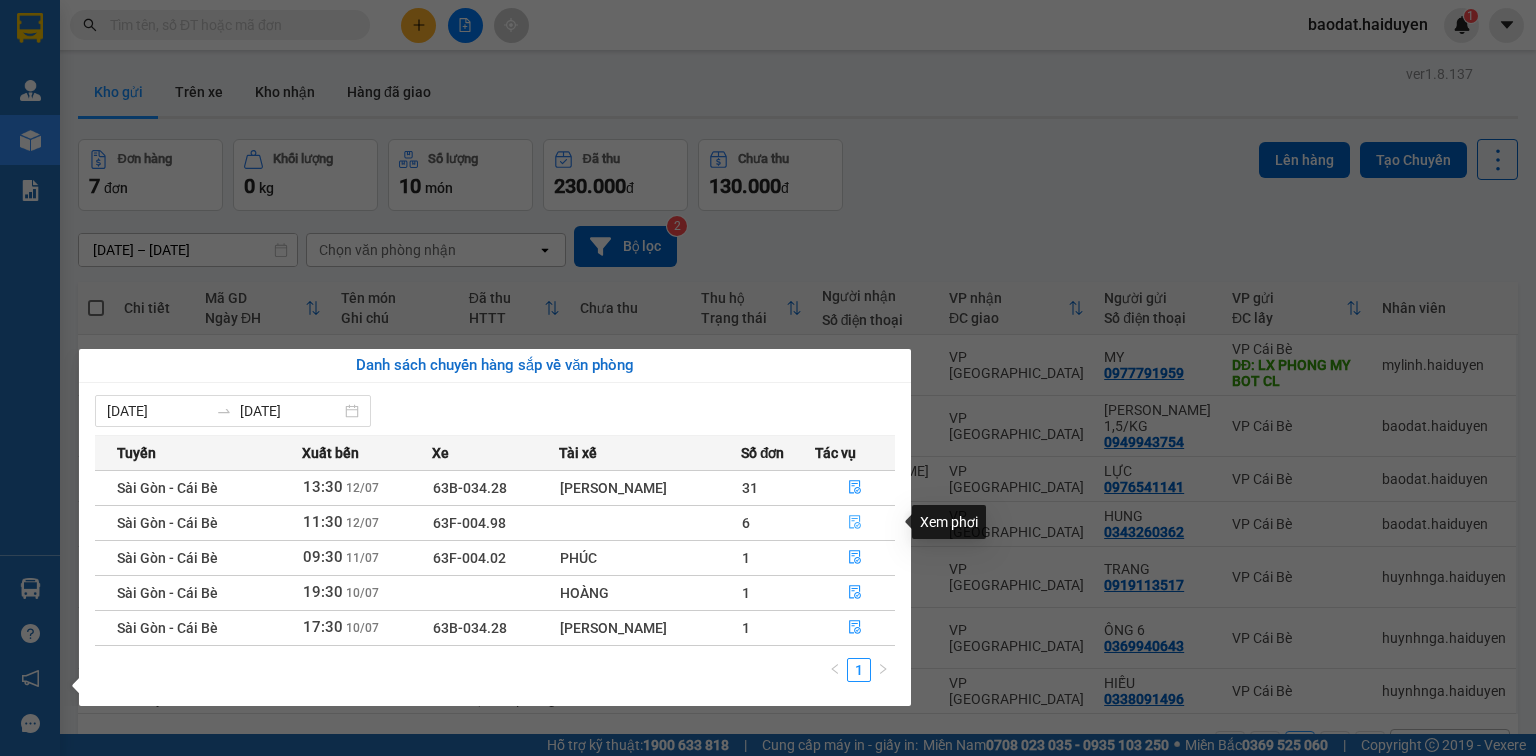 click 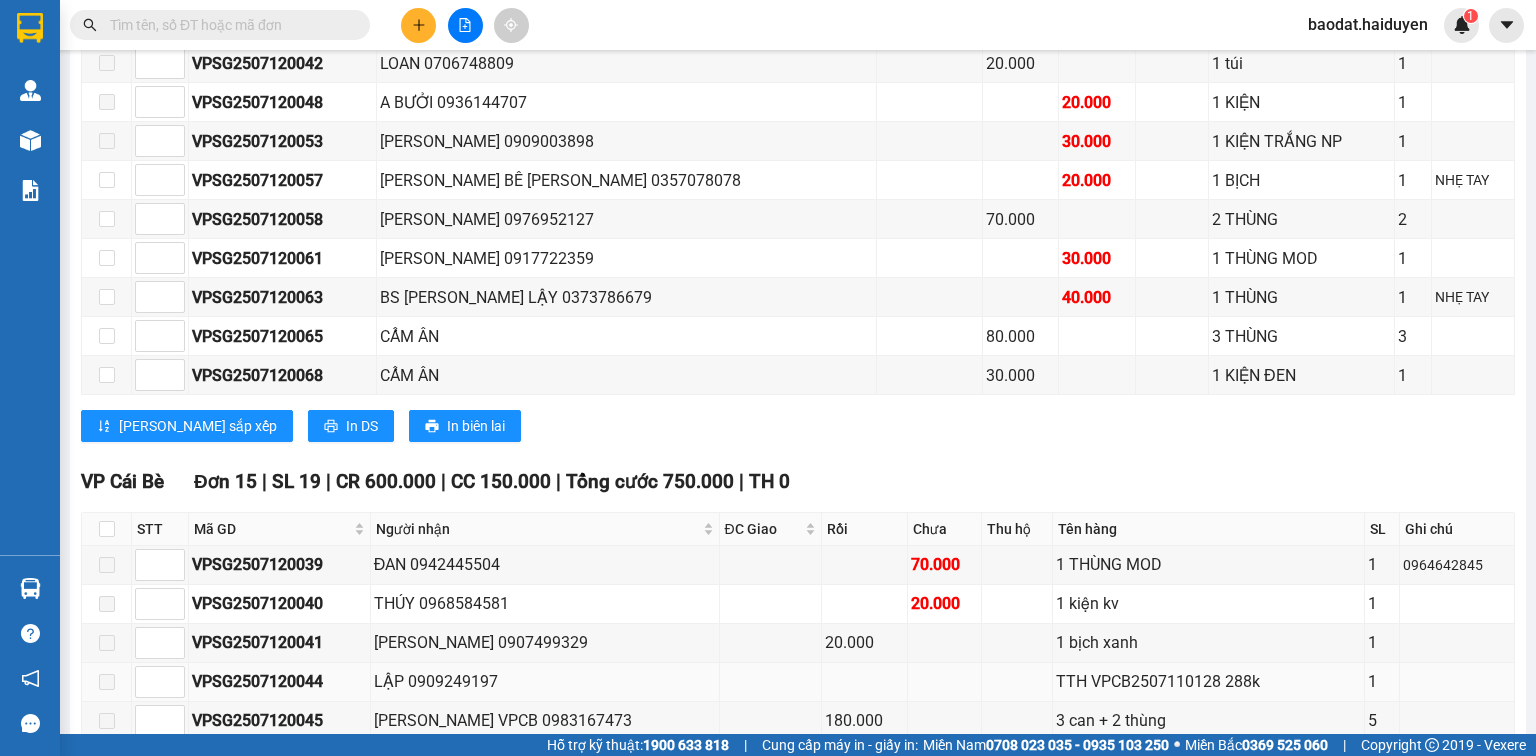 scroll, scrollTop: 880, scrollLeft: 0, axis: vertical 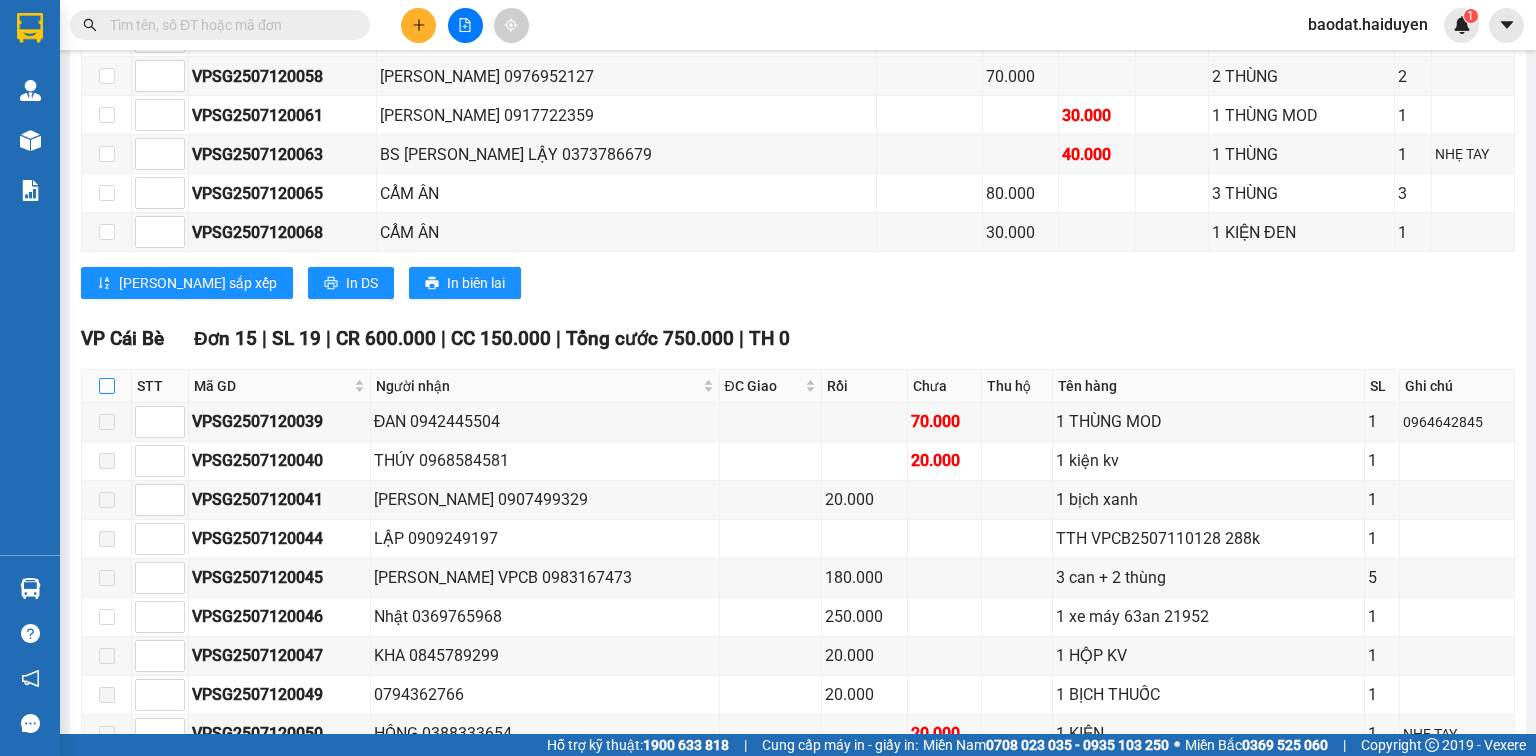 click at bounding box center [107, 386] 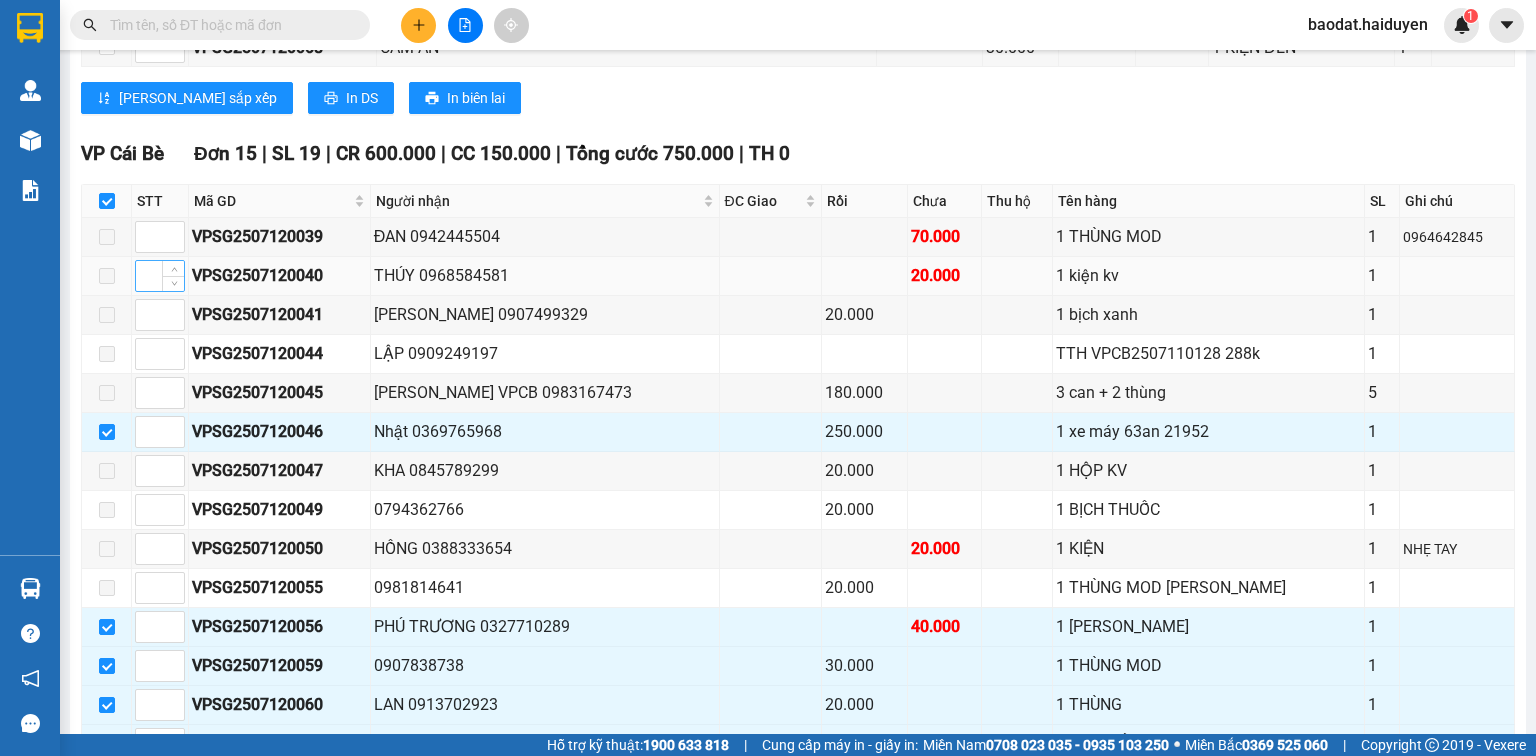scroll, scrollTop: 1440, scrollLeft: 0, axis: vertical 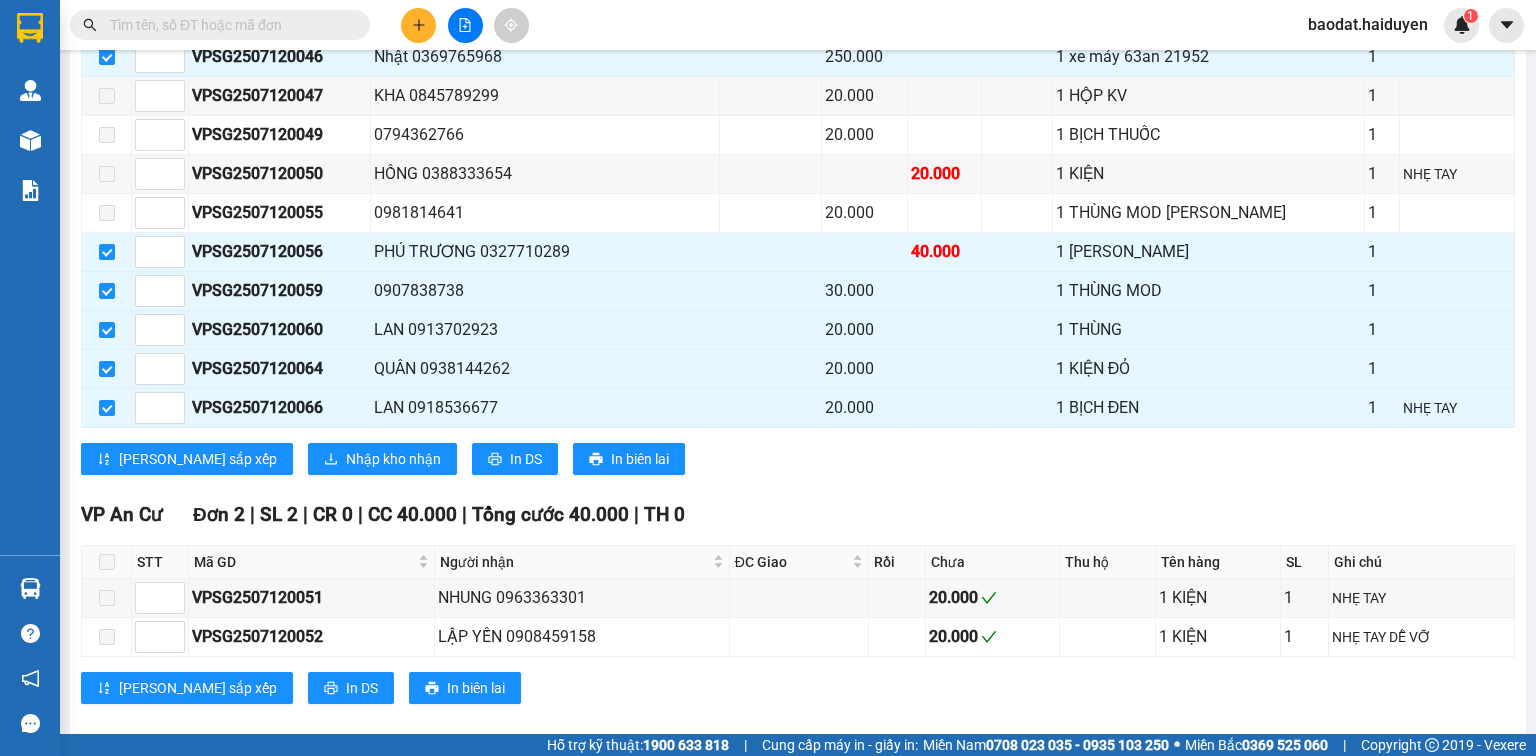 click at bounding box center [228, 25] 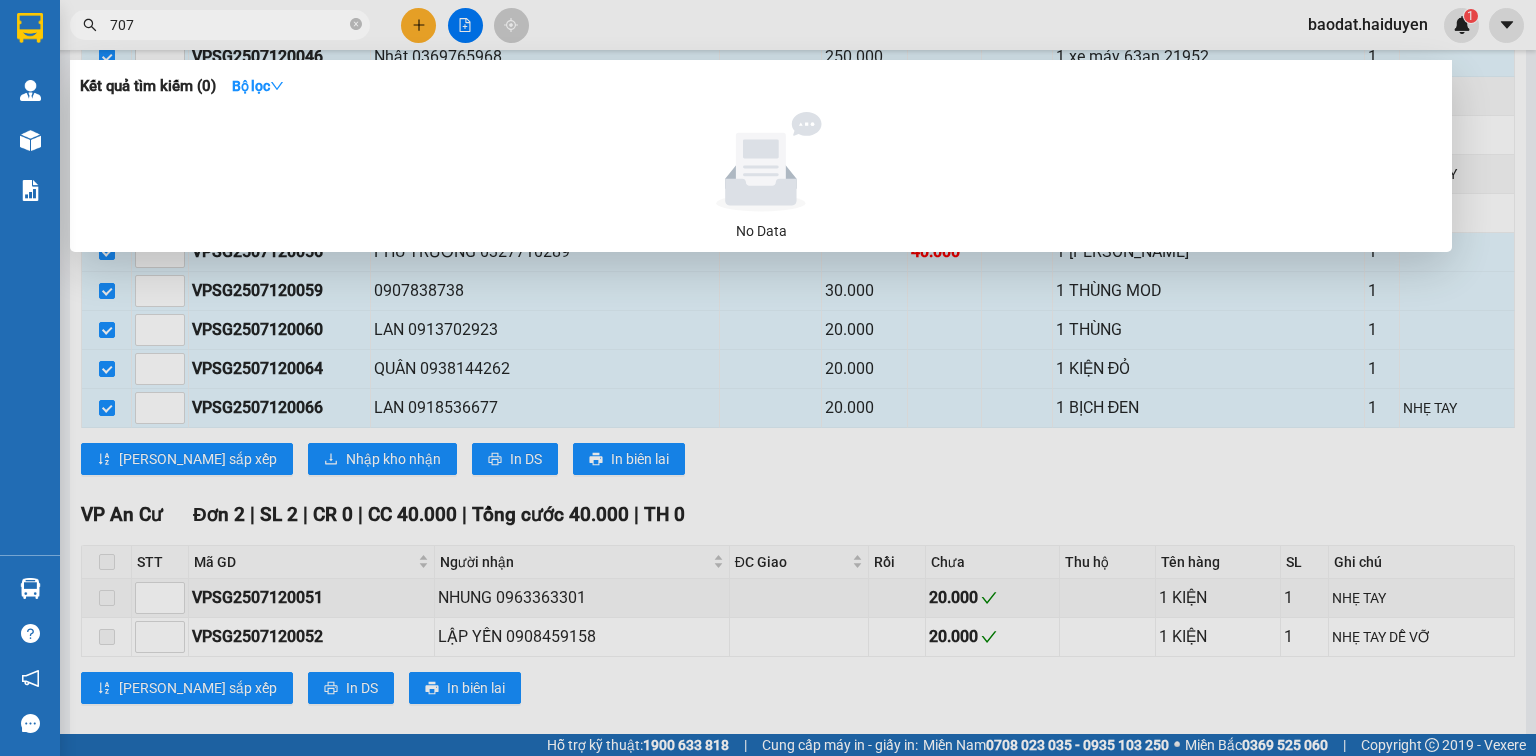 type on "7070" 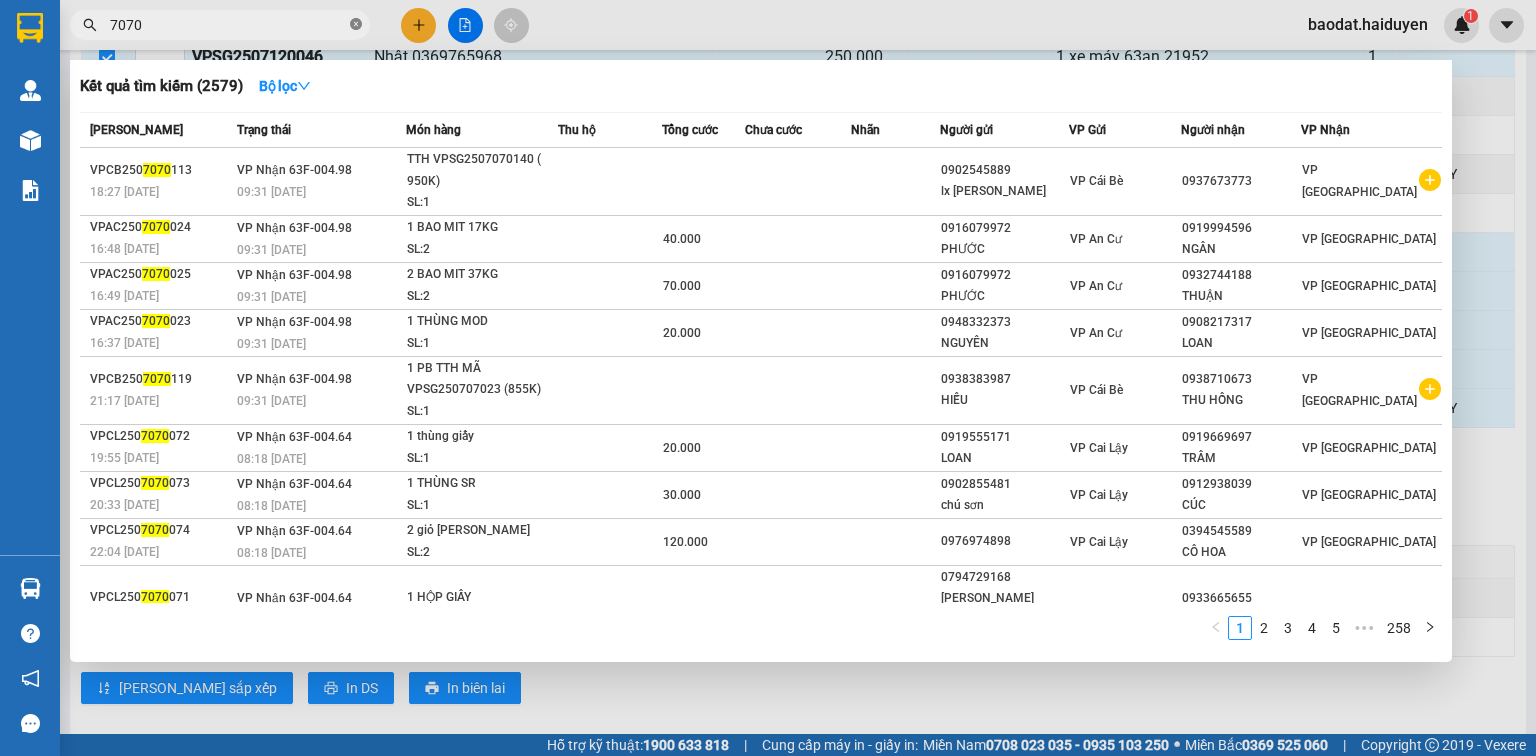 click 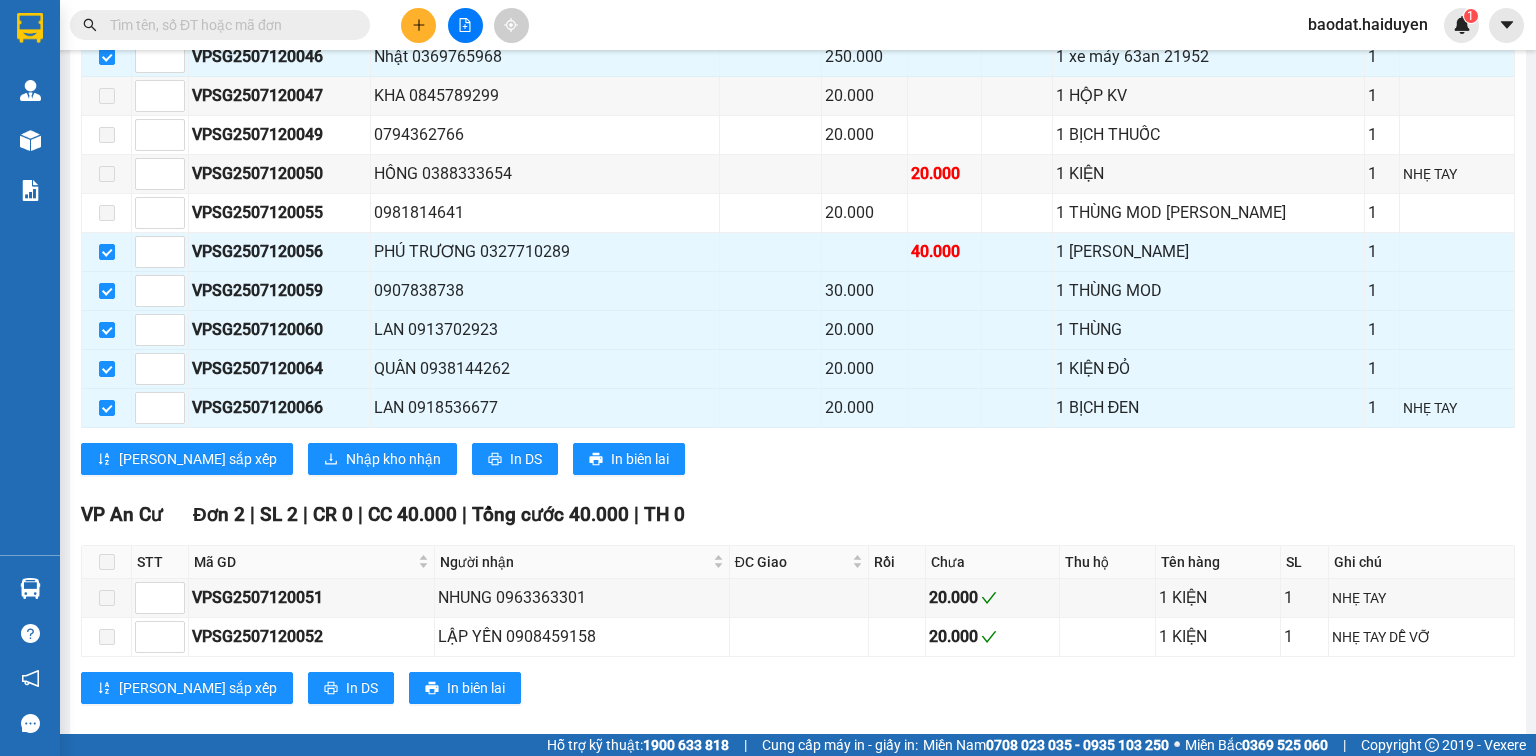 click at bounding box center [228, 25] 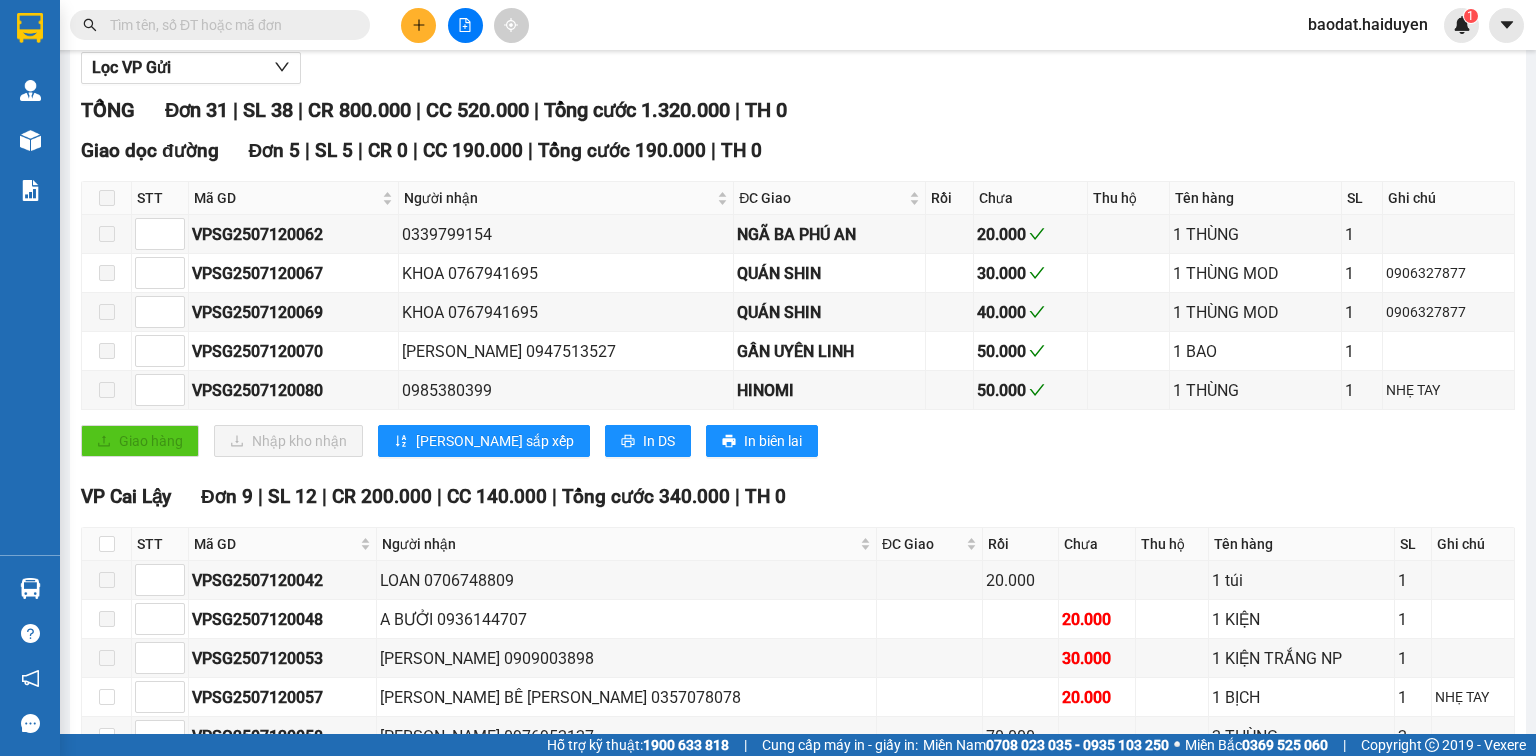 scroll, scrollTop: 0, scrollLeft: 0, axis: both 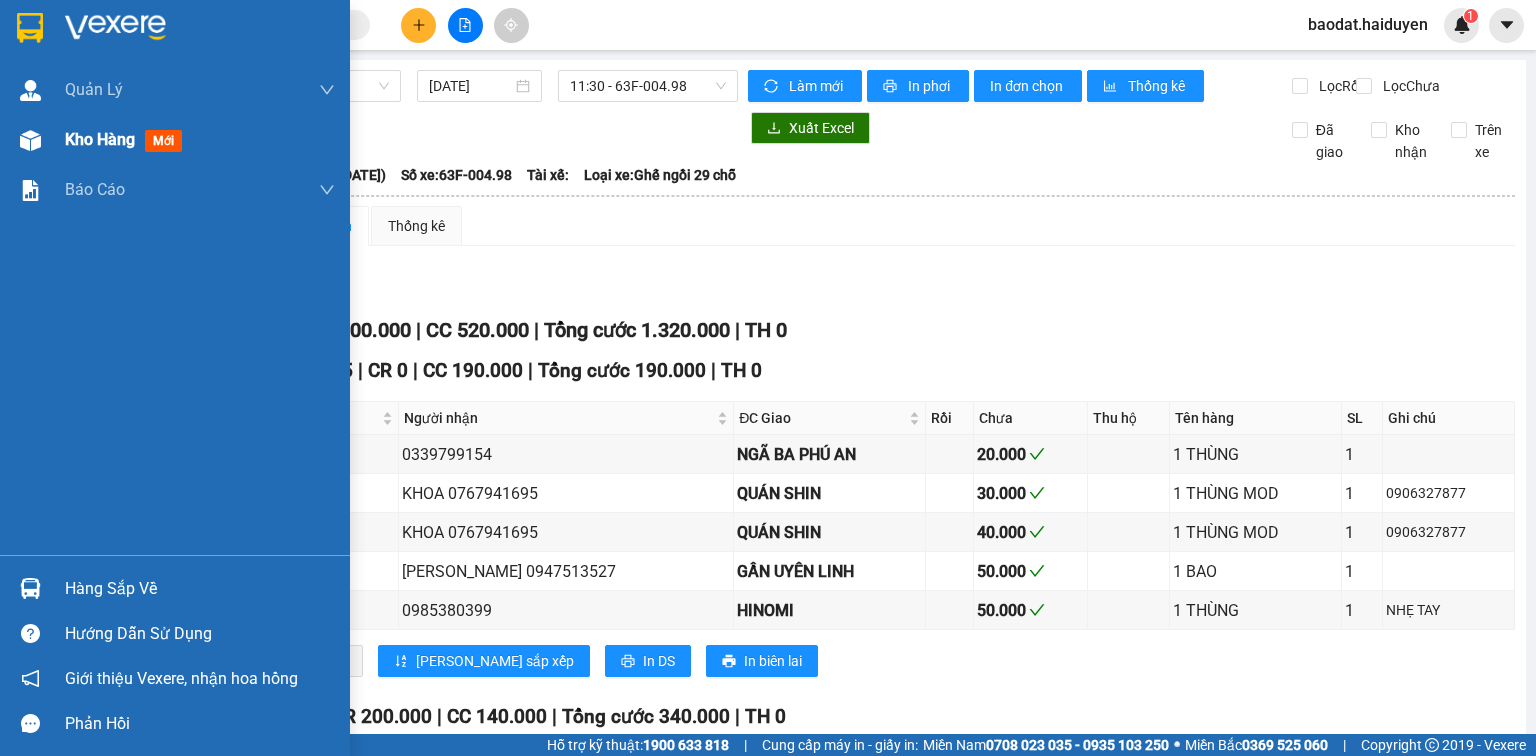 click on "Kho hàng" at bounding box center (100, 139) 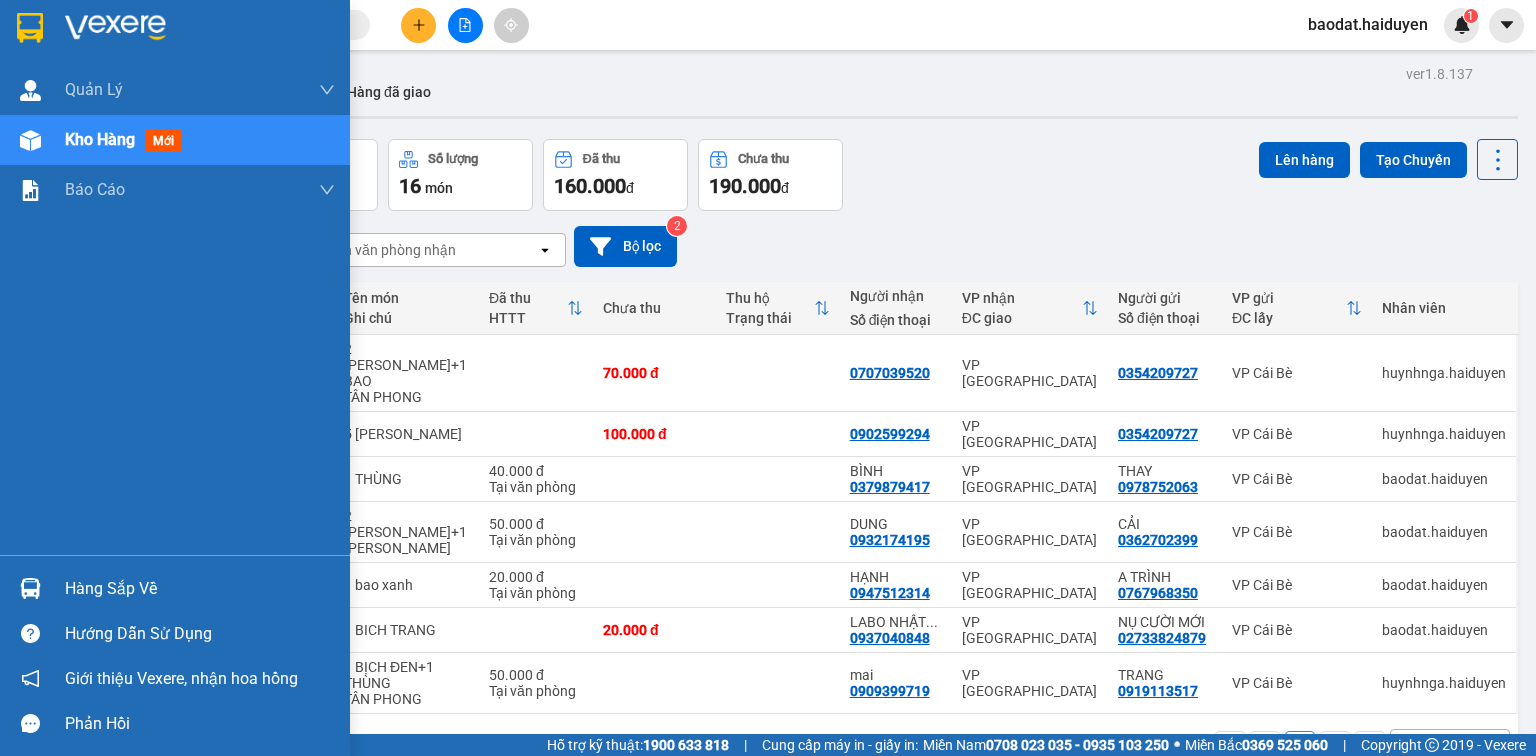 click on "Hàng sắp về" at bounding box center (200, 589) 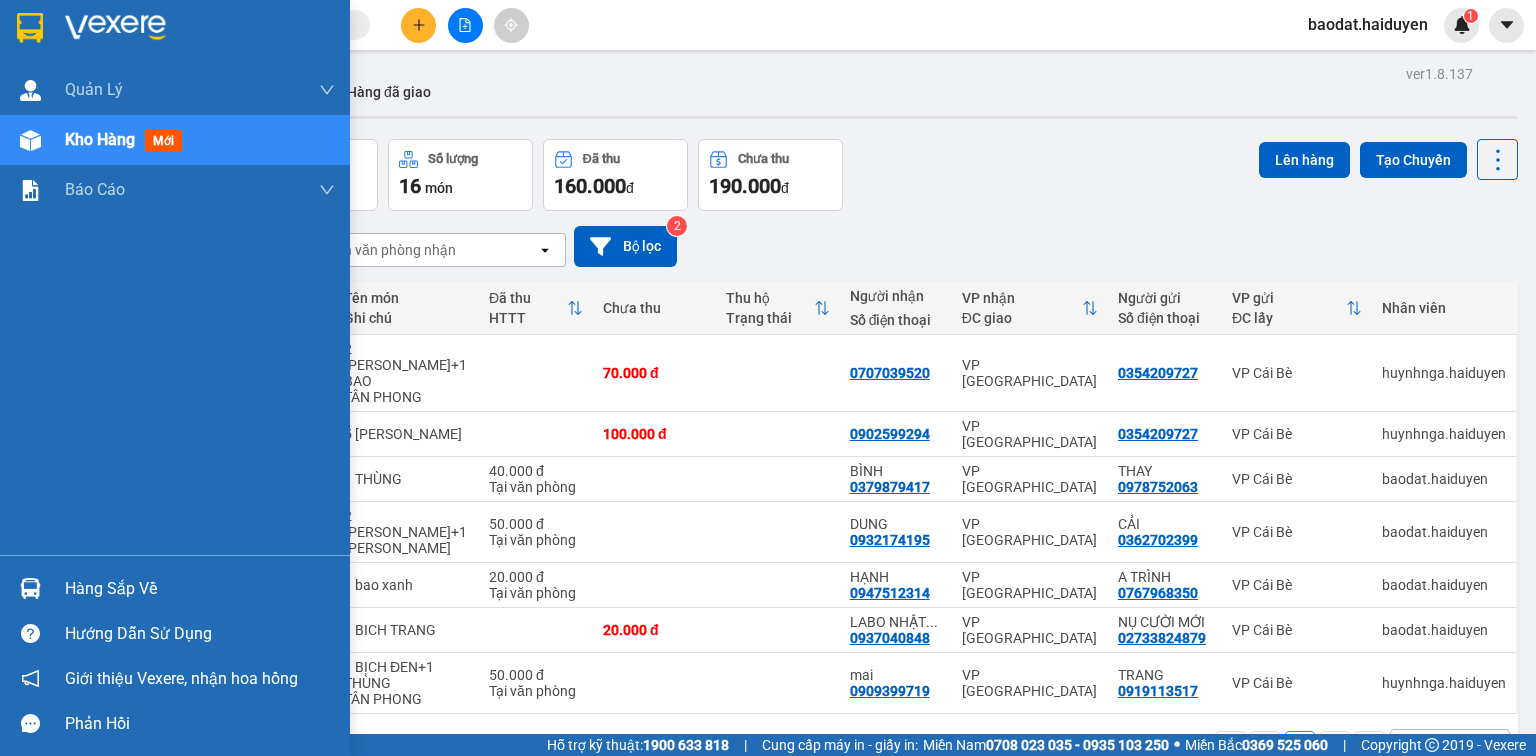 click on "Quản Lý Quản lý thu hộ     Kho hàng mới     Báo cáo Báo cáo dòng tiền (nhân viên) Hàng sắp về Hướng dẫn sử dụng Giới thiệu Vexere, nhận hoa hồng Phản hồi Phần mềm hỗ trợ bạn tốt chứ?" at bounding box center (175, 378) 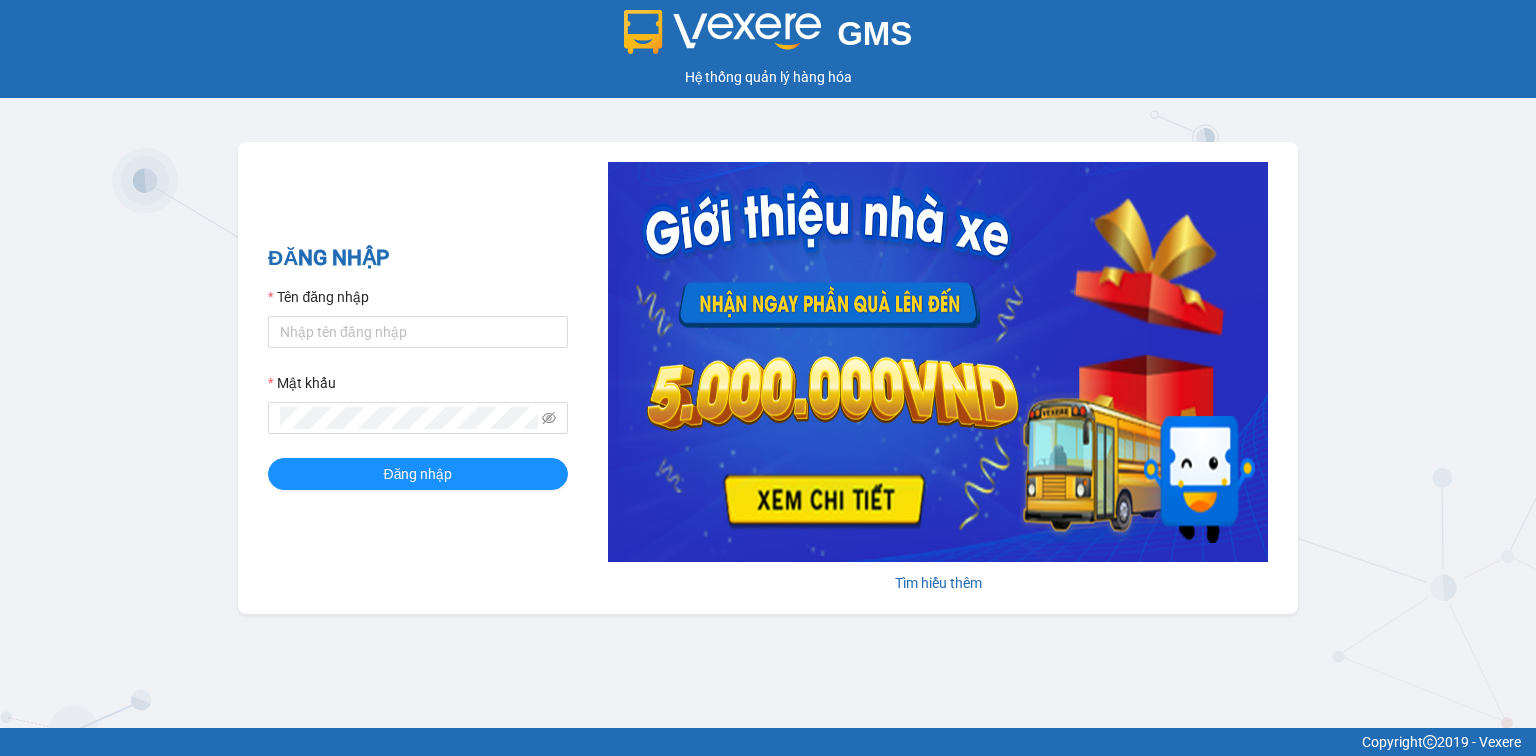 scroll, scrollTop: 0, scrollLeft: 0, axis: both 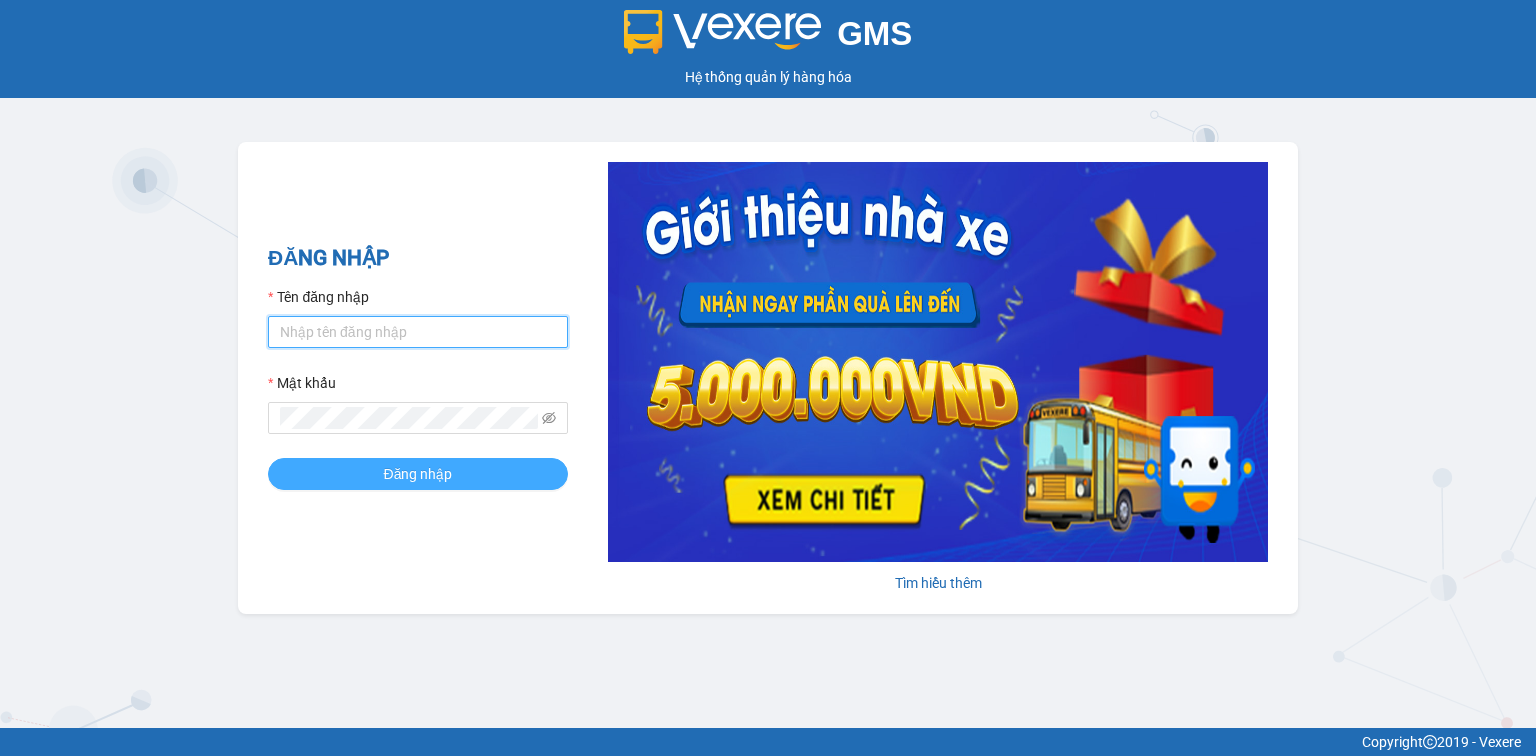 type on "baodat.haiduyen" 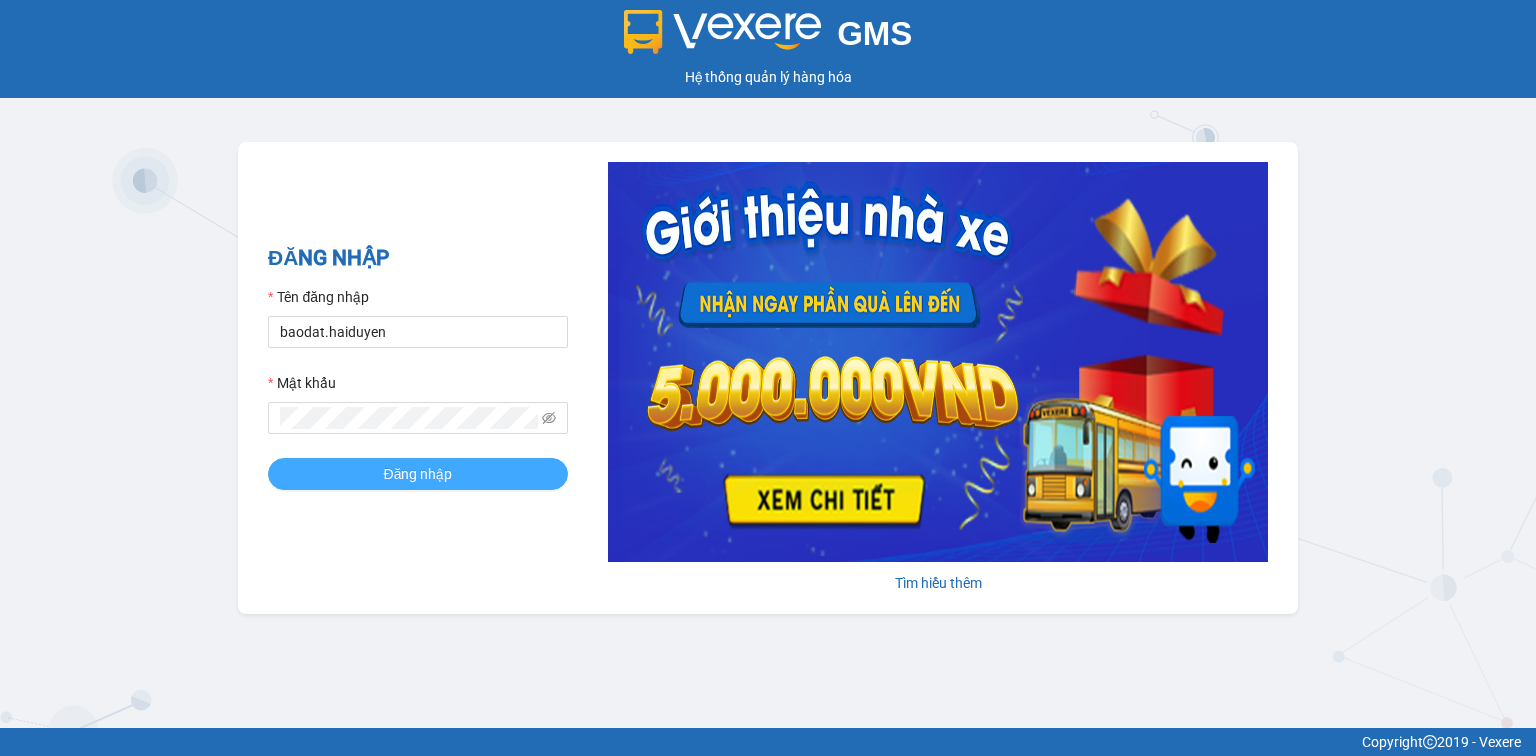 click on "Đăng nhập" at bounding box center (418, 474) 